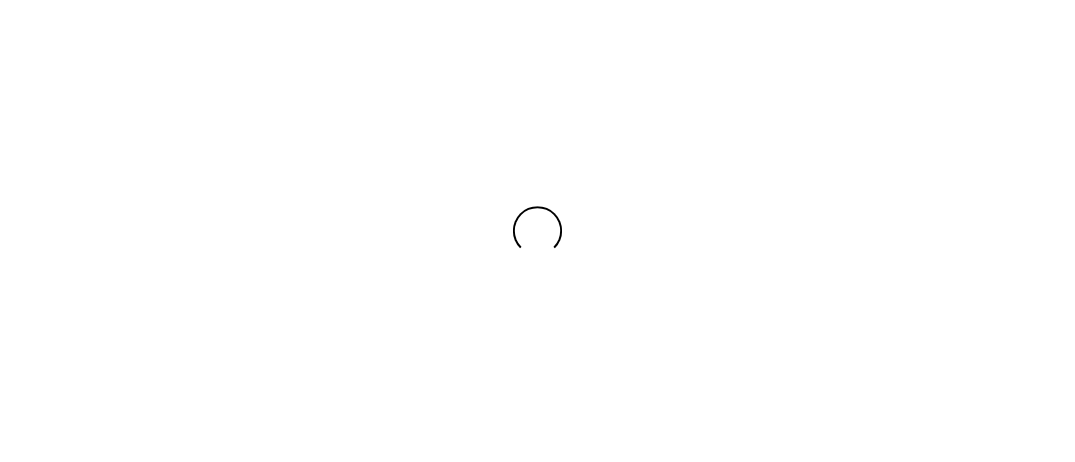 scroll, scrollTop: 0, scrollLeft: 0, axis: both 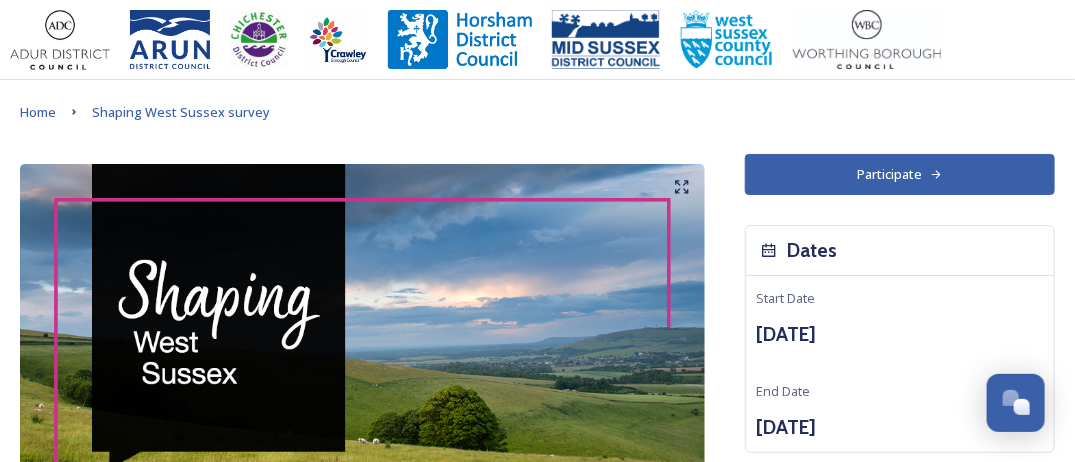 click on "Participate" at bounding box center (900, 174) 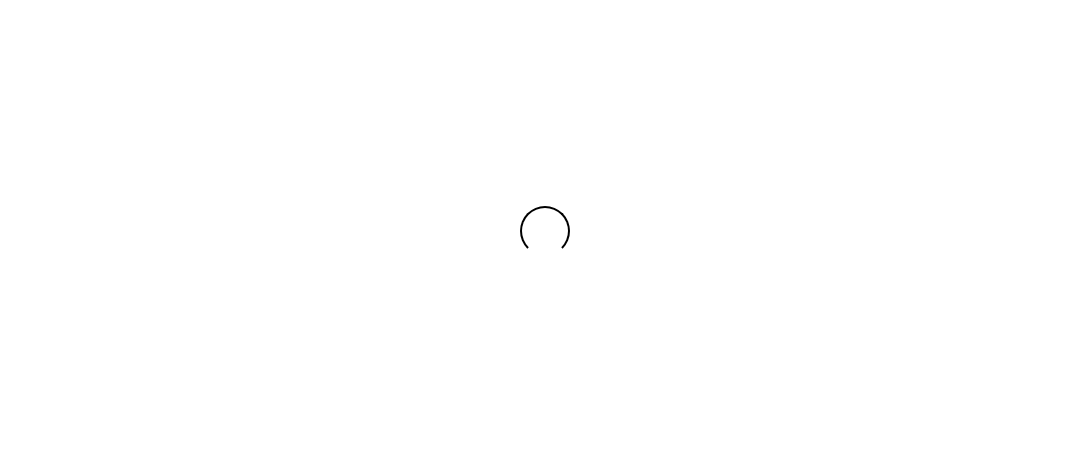 scroll, scrollTop: 0, scrollLeft: 0, axis: both 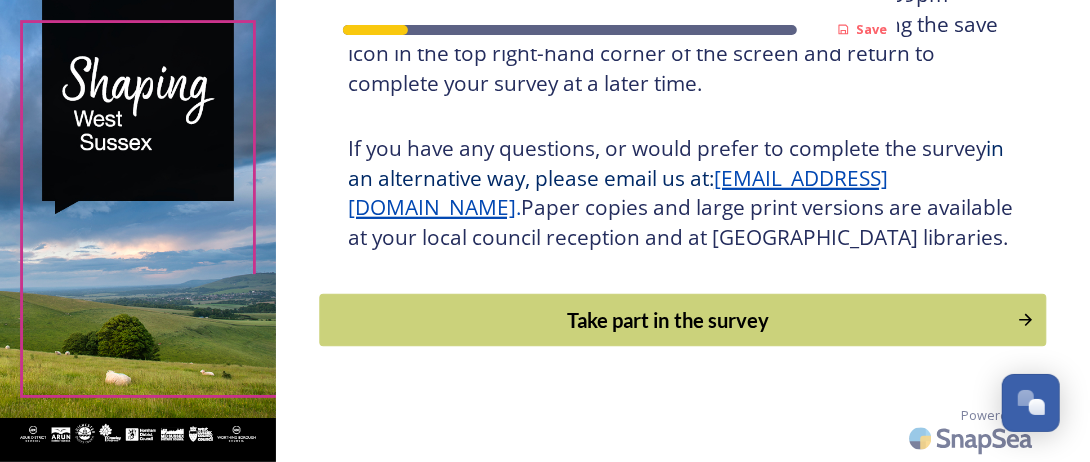 click on "Take part in the survey" at bounding box center [669, 320] 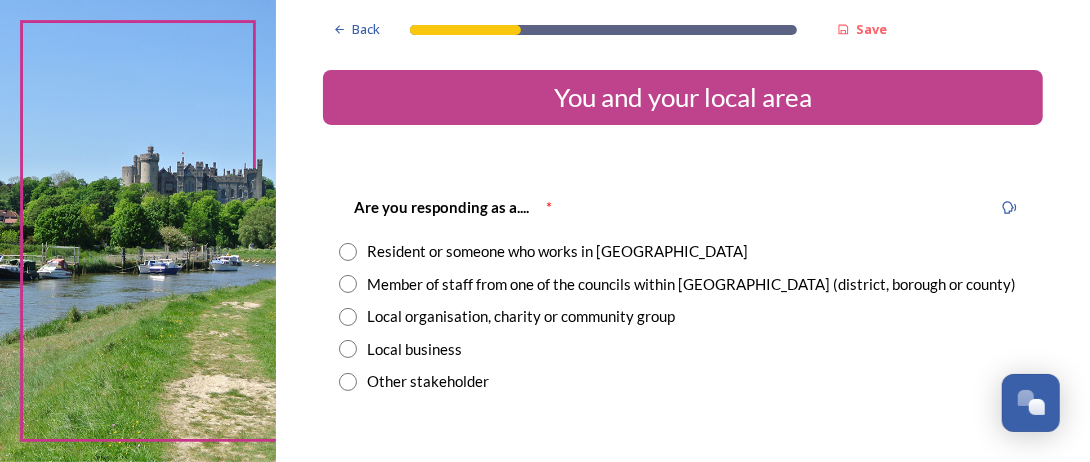 click at bounding box center (348, 252) 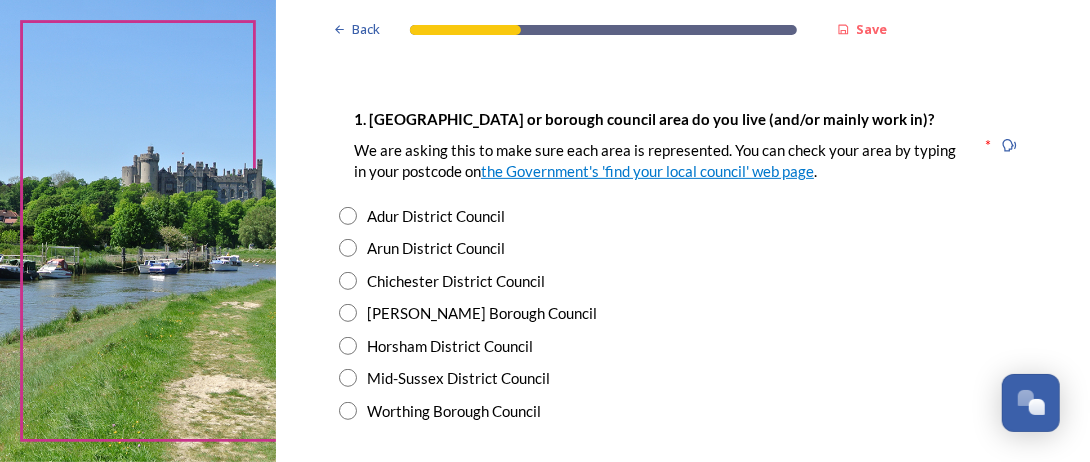 scroll, scrollTop: 400, scrollLeft: 0, axis: vertical 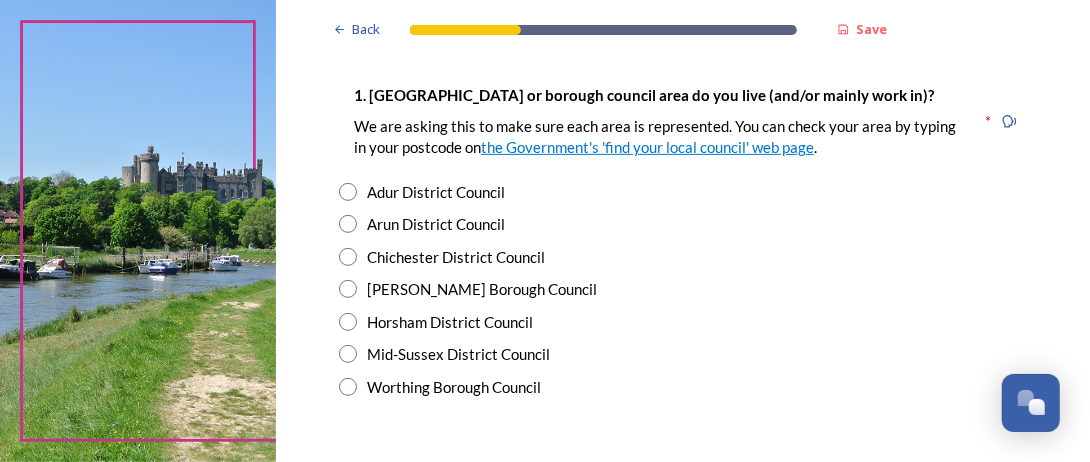 click at bounding box center [348, 257] 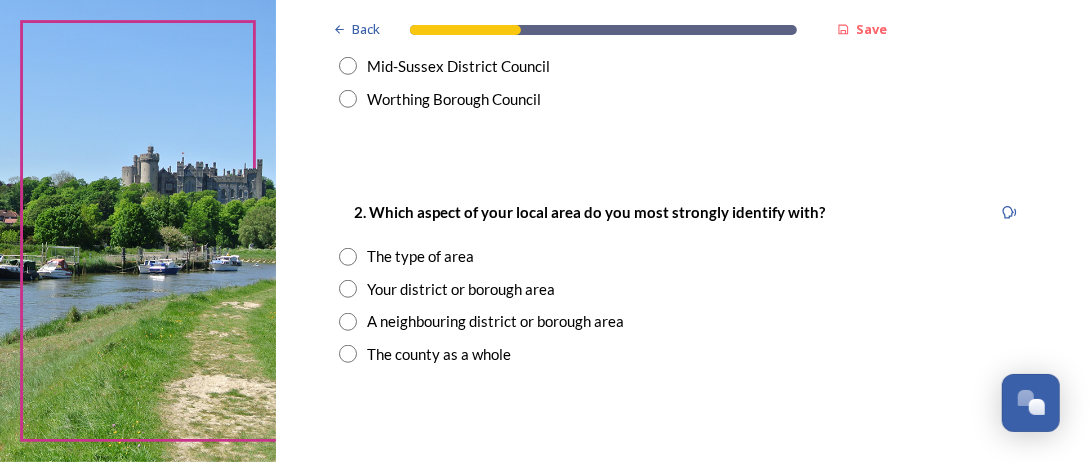 scroll, scrollTop: 800, scrollLeft: 0, axis: vertical 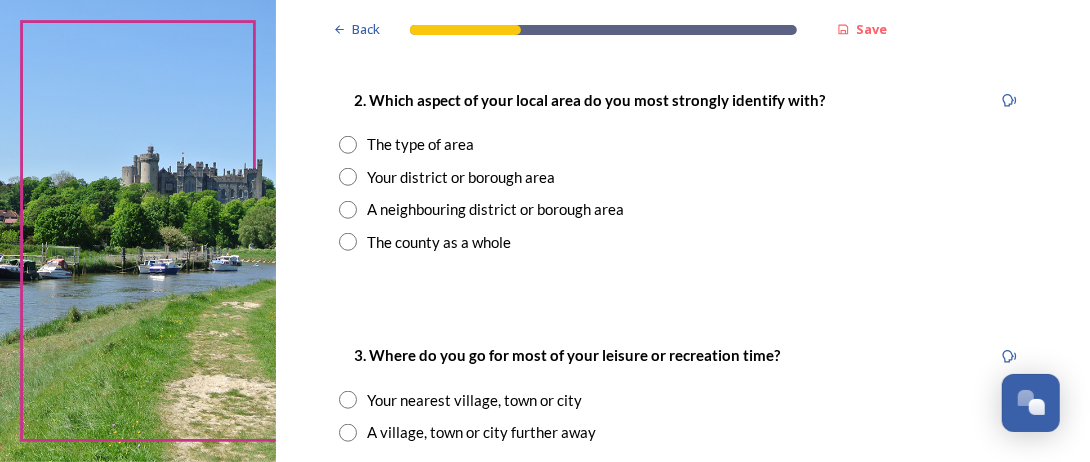 click on "The county as a whole" at bounding box center [683, 242] 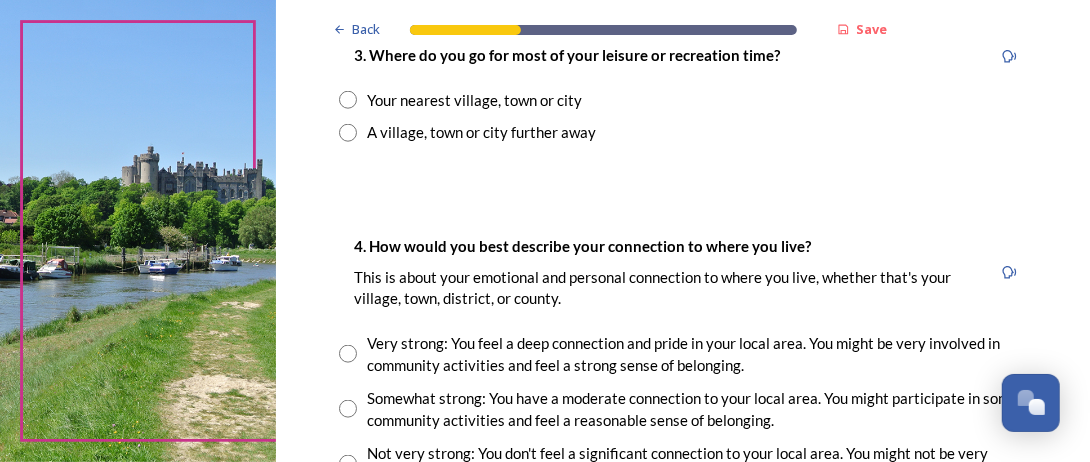 scroll, scrollTop: 1120, scrollLeft: 0, axis: vertical 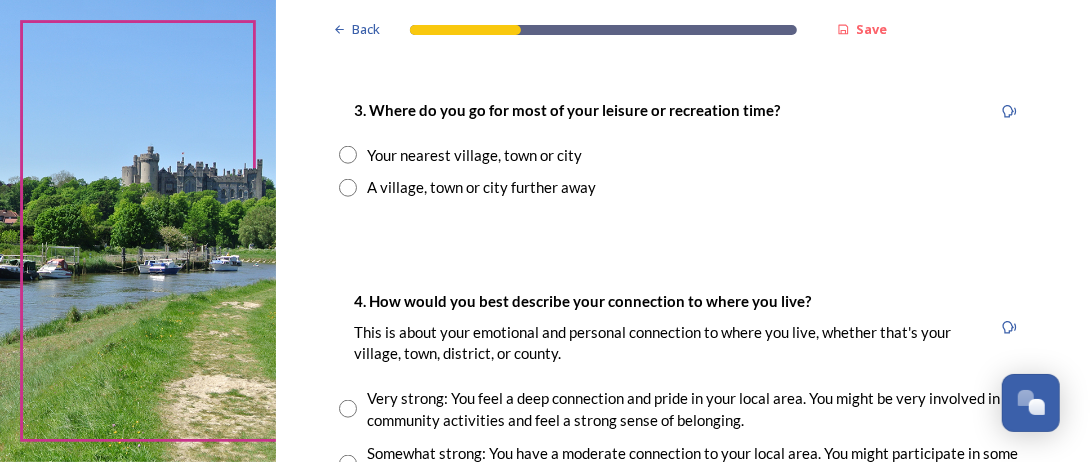click at bounding box center [348, 188] 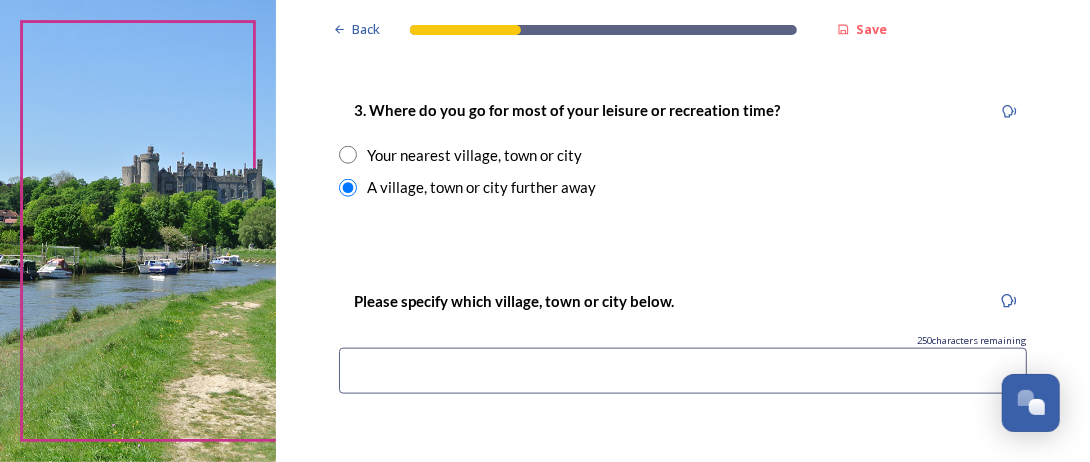 click at bounding box center (683, 371) 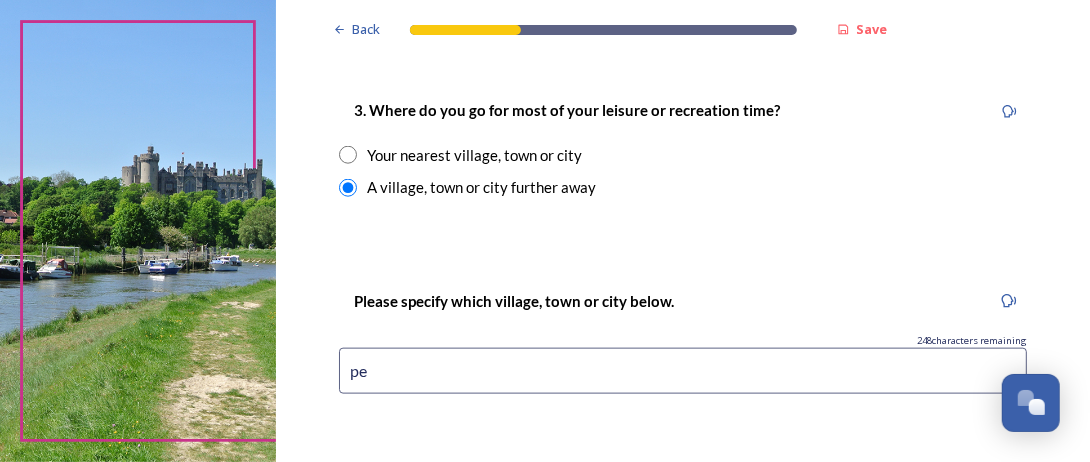 type on "p" 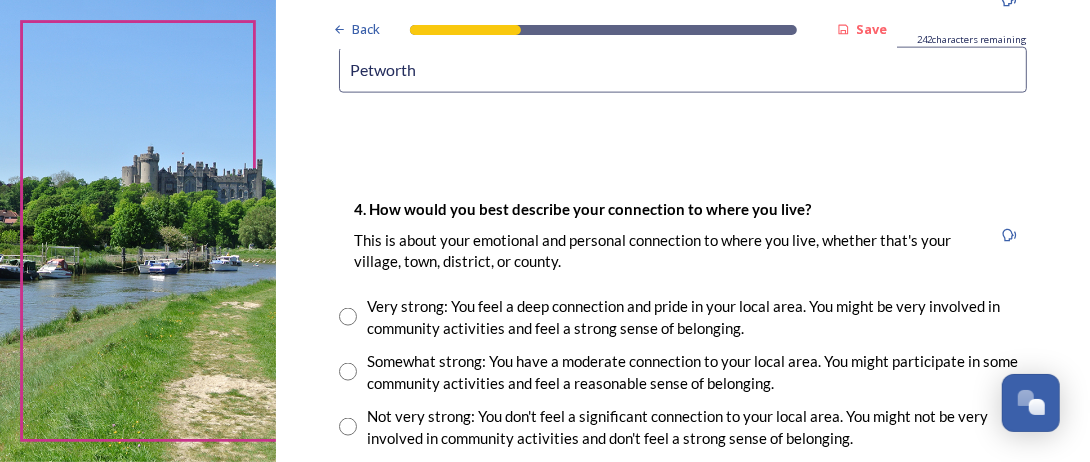 scroll, scrollTop: 1365, scrollLeft: 0, axis: vertical 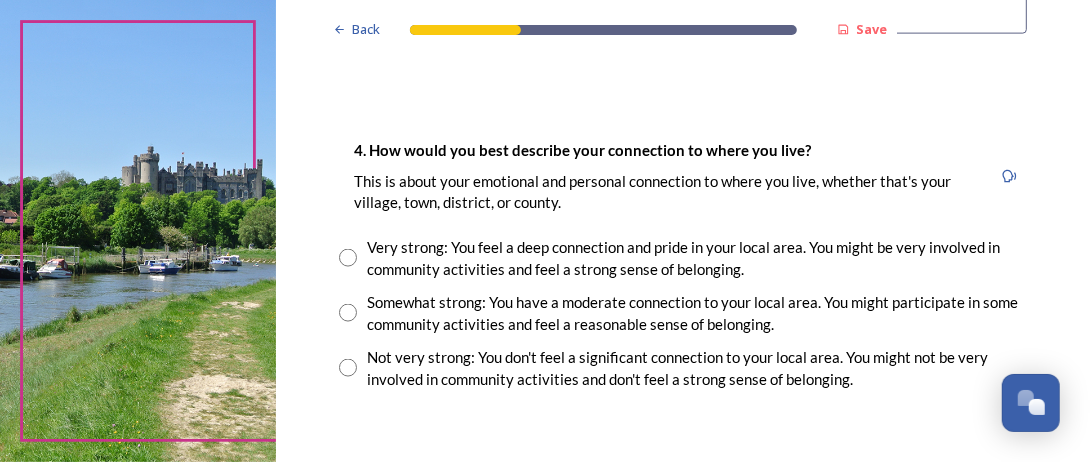 type on "Petworth" 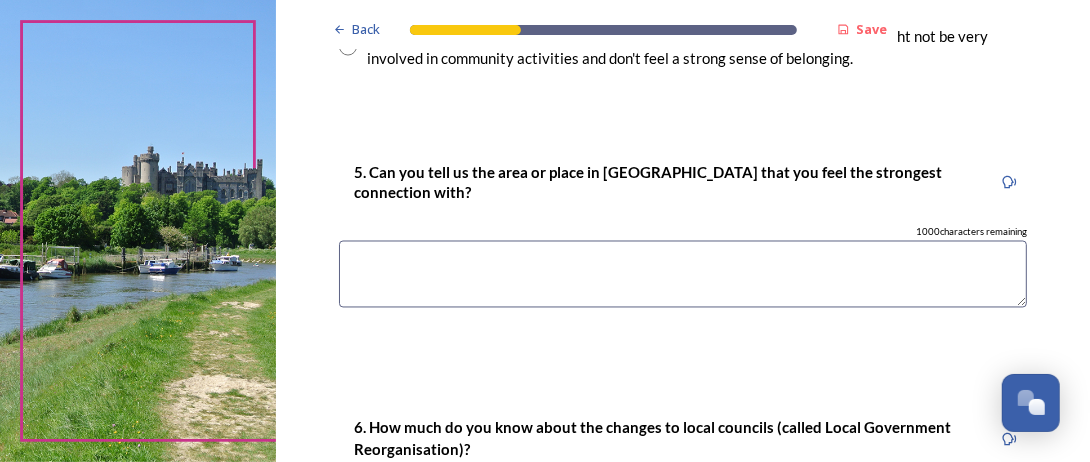 scroll, scrollTop: 1765, scrollLeft: 0, axis: vertical 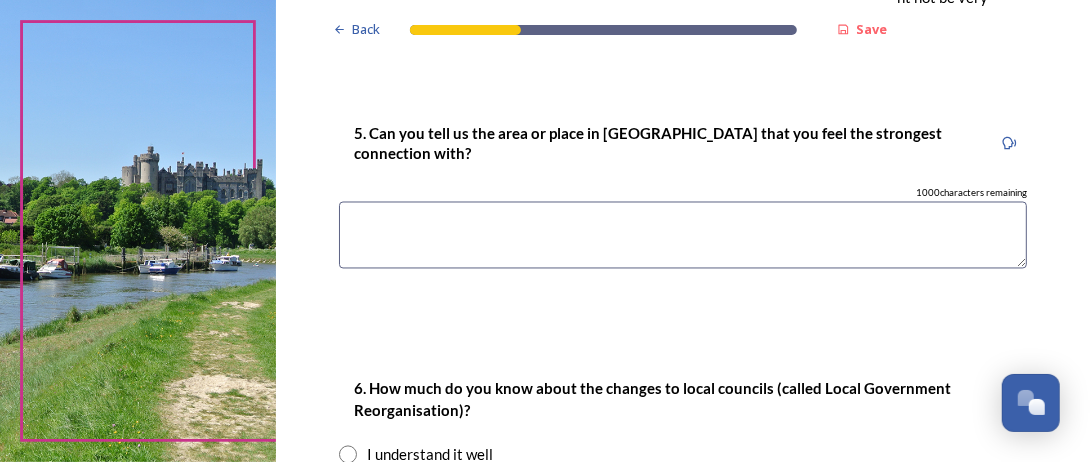 click at bounding box center (683, 235) 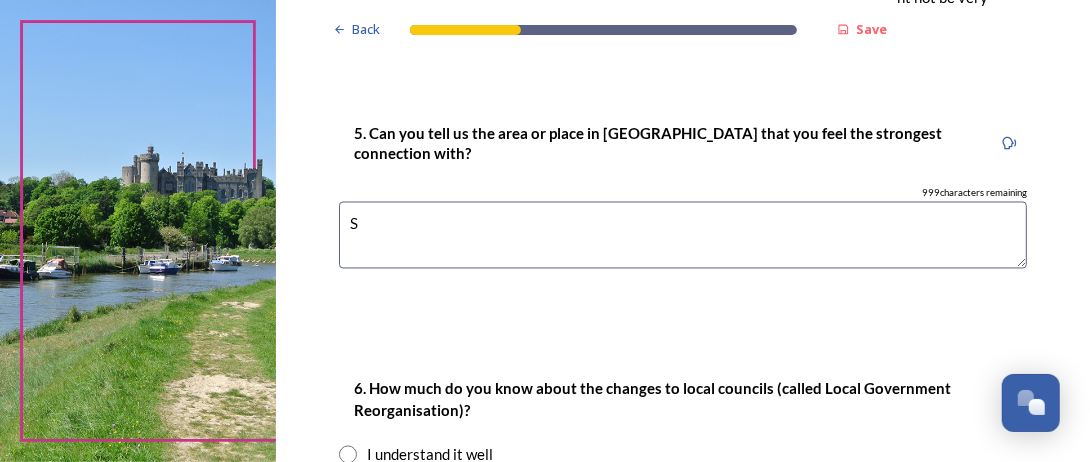 click on "S" at bounding box center (683, 235) 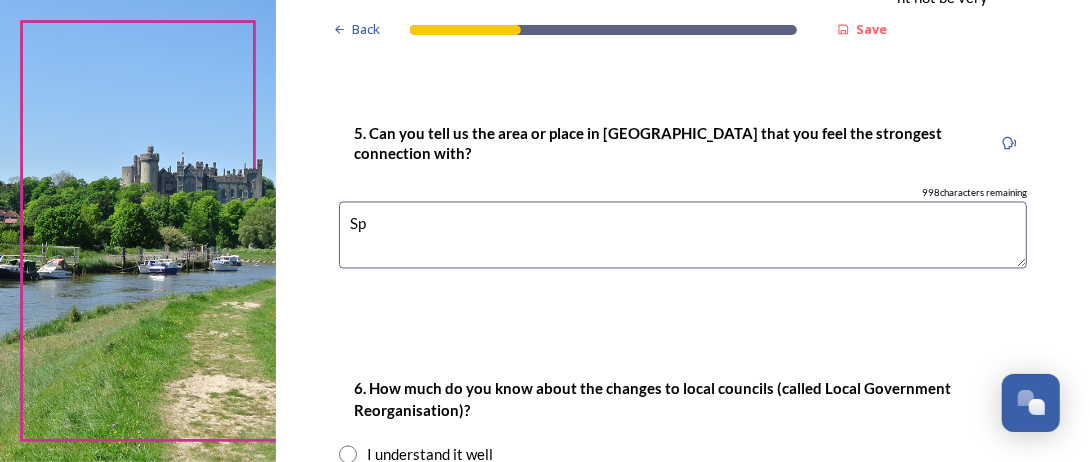 type on "S" 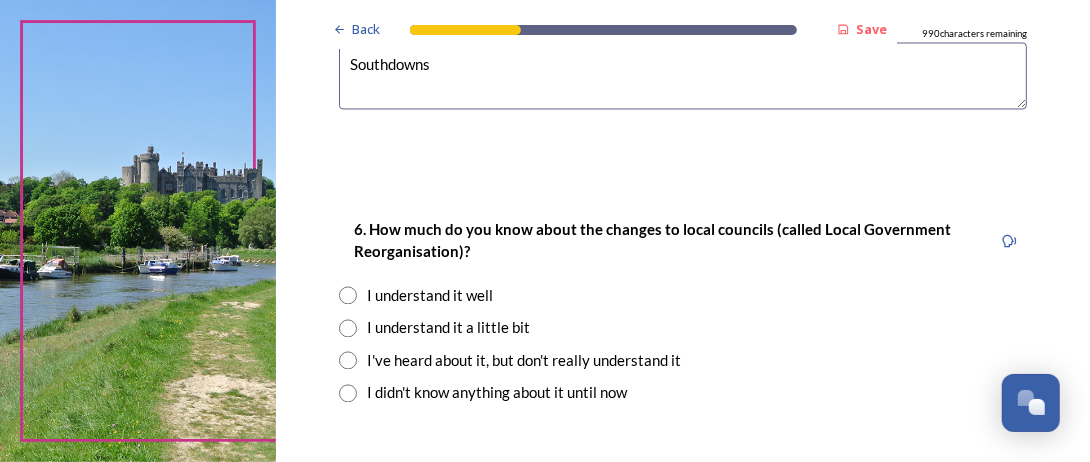 scroll, scrollTop: 1965, scrollLeft: 0, axis: vertical 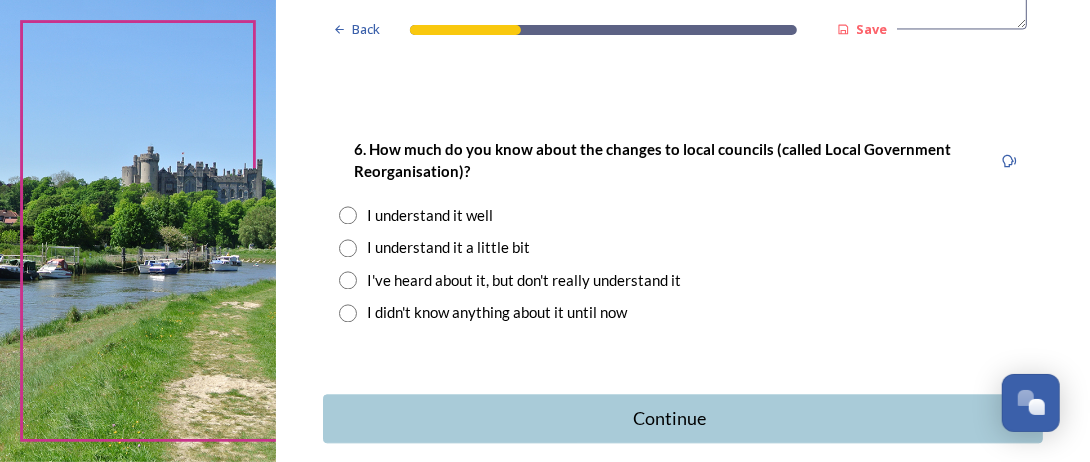 type on "Southdowns" 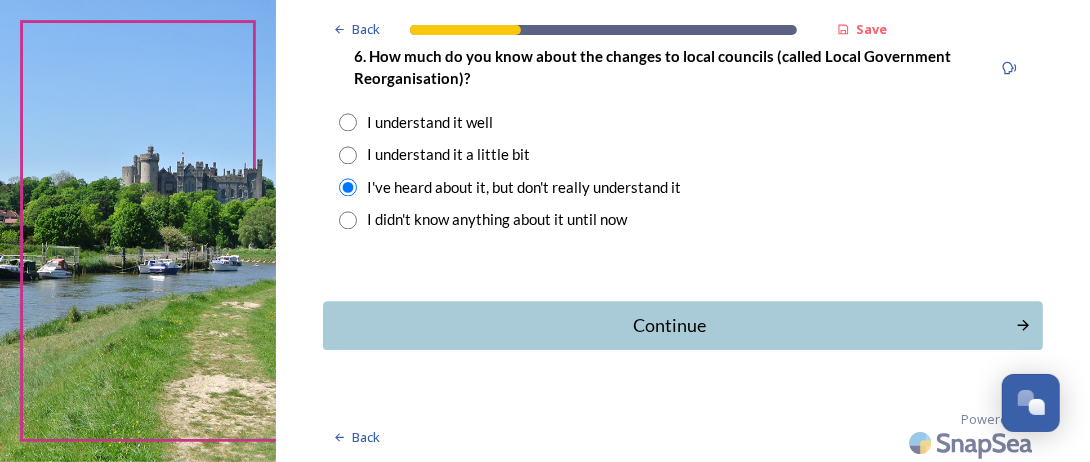 scroll, scrollTop: 2099, scrollLeft: 0, axis: vertical 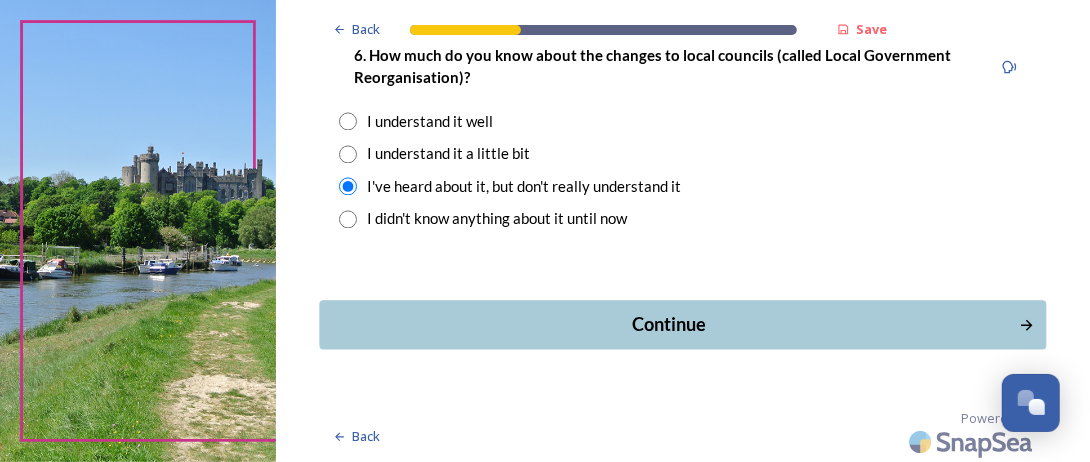 click on "Continue" at bounding box center (669, 324) 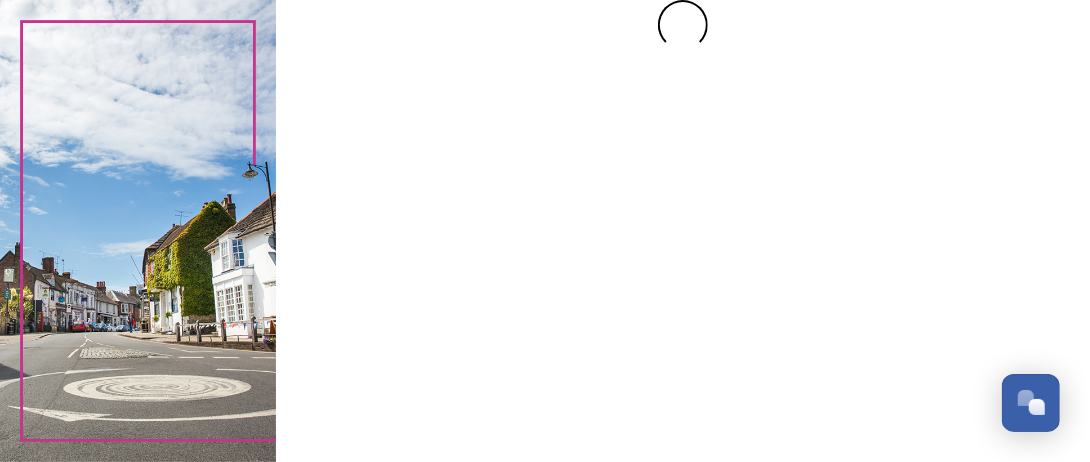 scroll, scrollTop: 0, scrollLeft: 0, axis: both 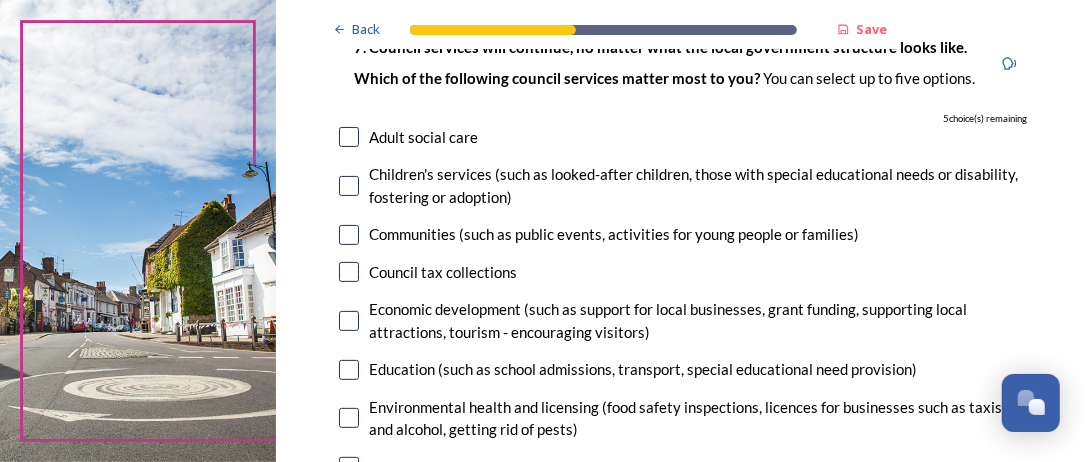 click at bounding box center [349, 321] 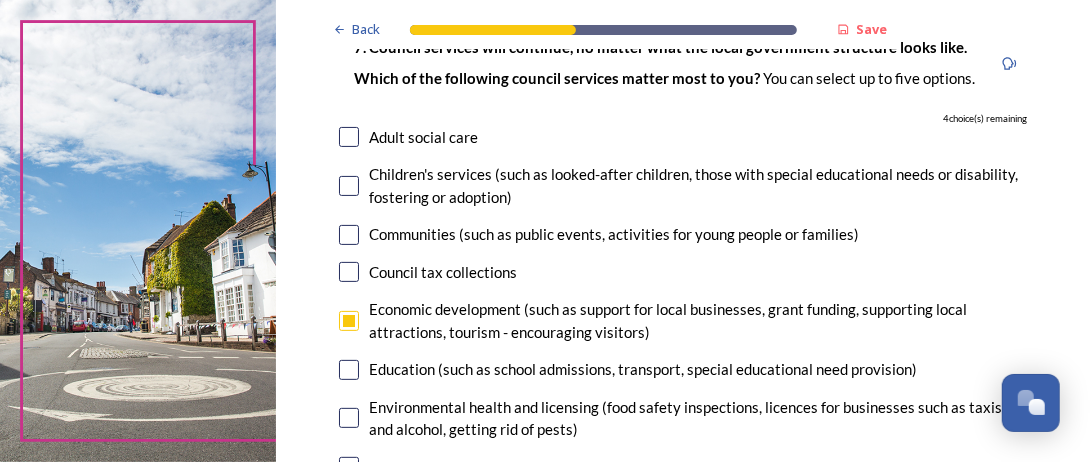 scroll, scrollTop: 200, scrollLeft: 0, axis: vertical 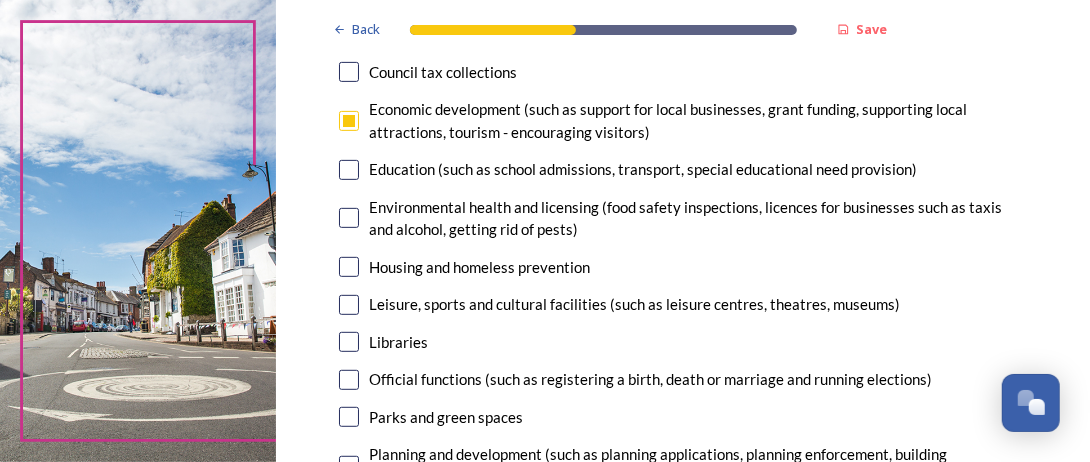 click at bounding box center (349, 342) 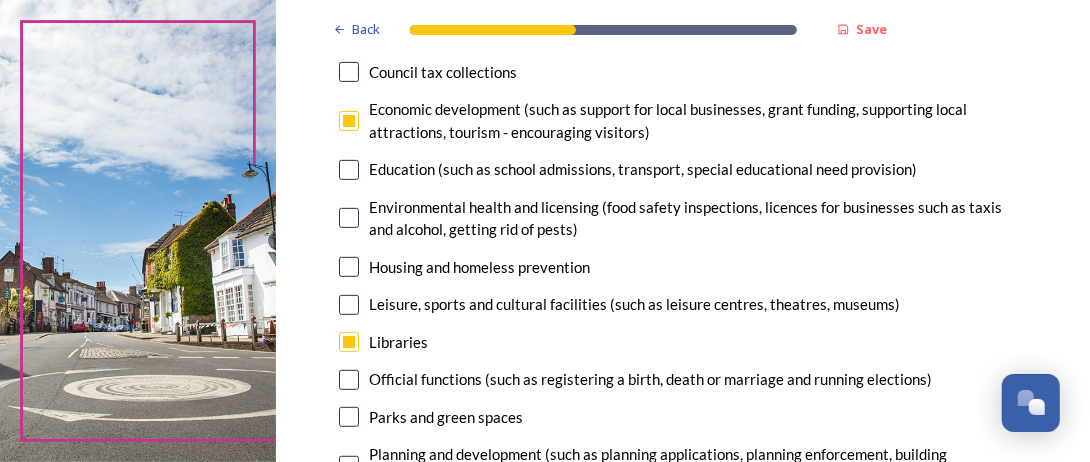 click at bounding box center (349, 380) 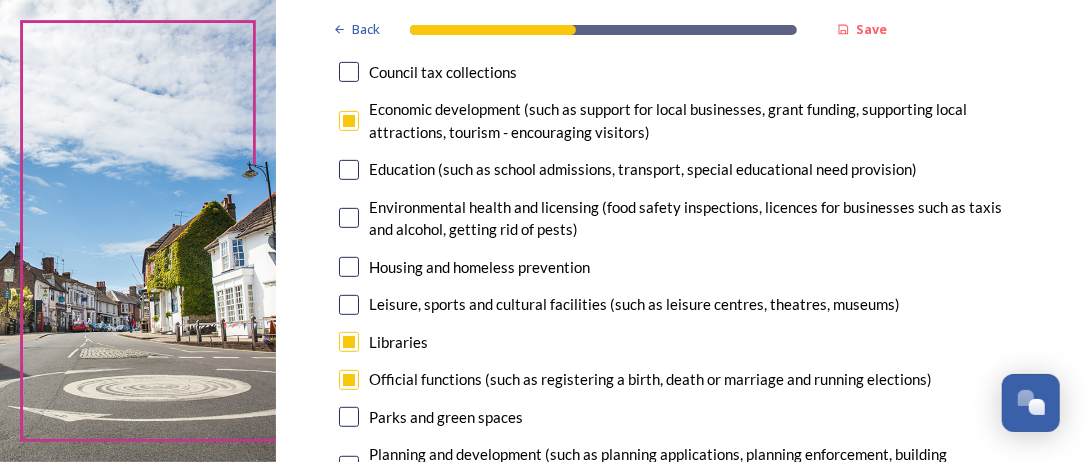click at bounding box center (349, 417) 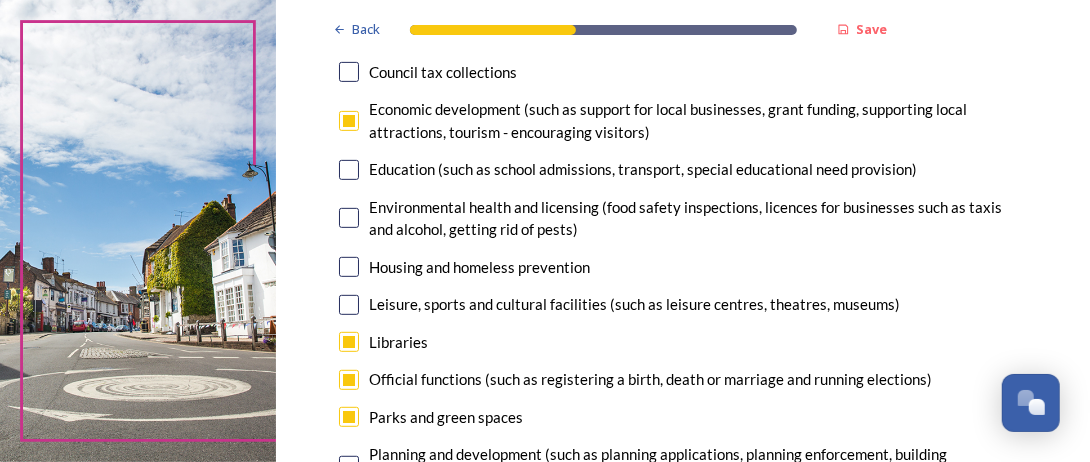 scroll, scrollTop: 400, scrollLeft: 0, axis: vertical 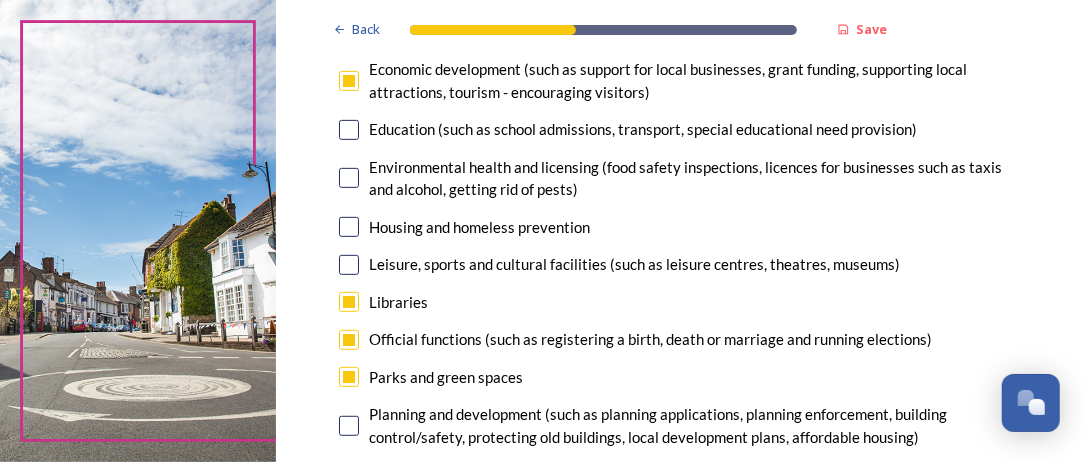click at bounding box center (349, 426) 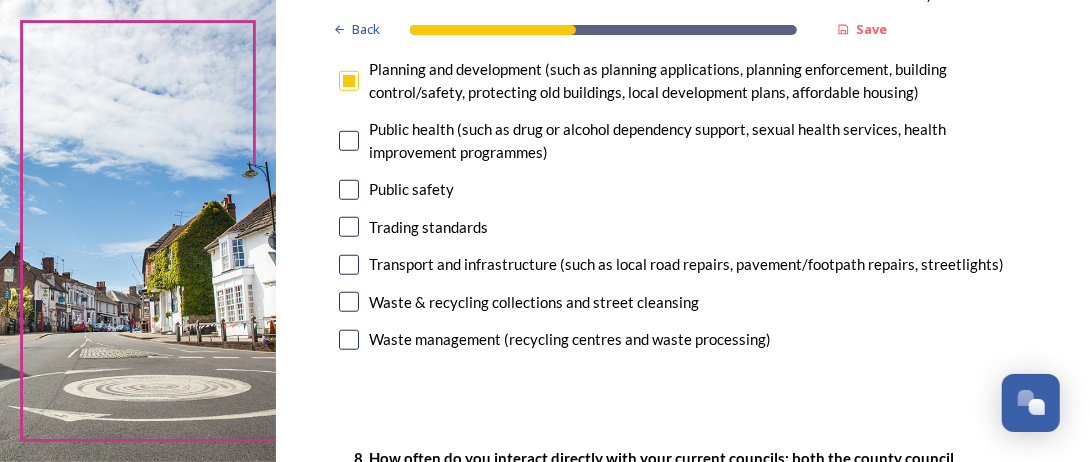 scroll, scrollTop: 760, scrollLeft: 0, axis: vertical 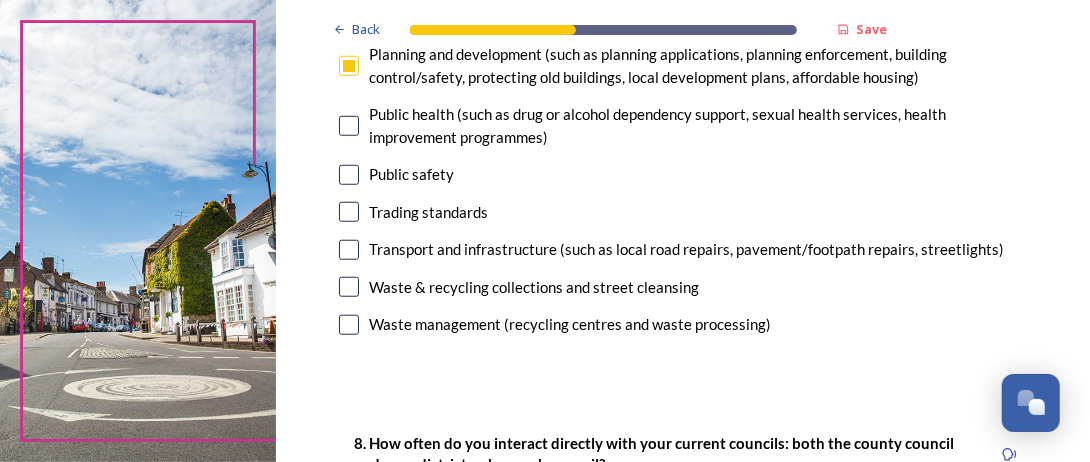 click at bounding box center (349, 250) 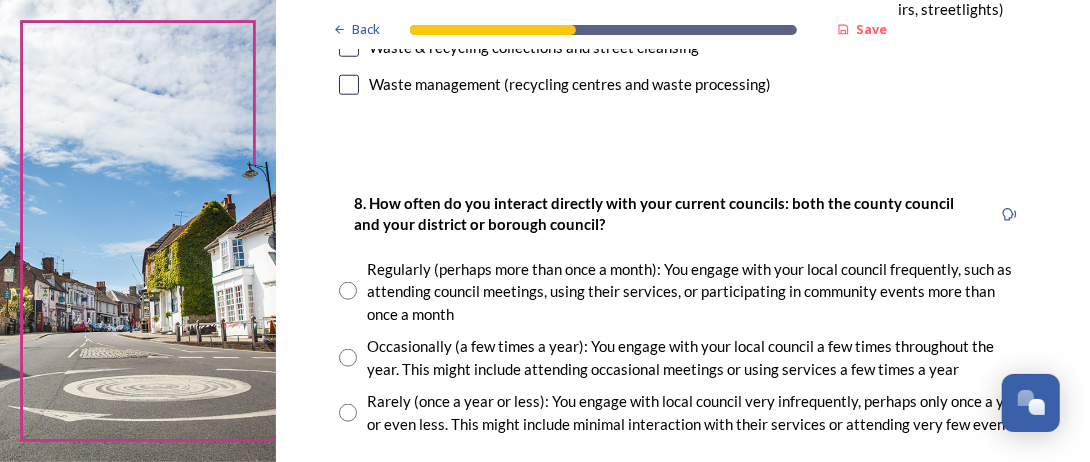 scroll, scrollTop: 1040, scrollLeft: 0, axis: vertical 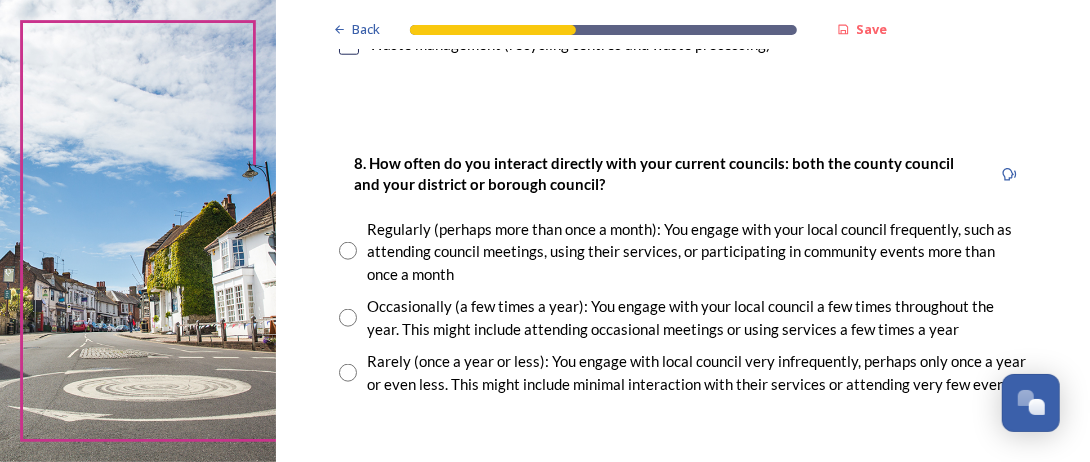 click at bounding box center (348, 318) 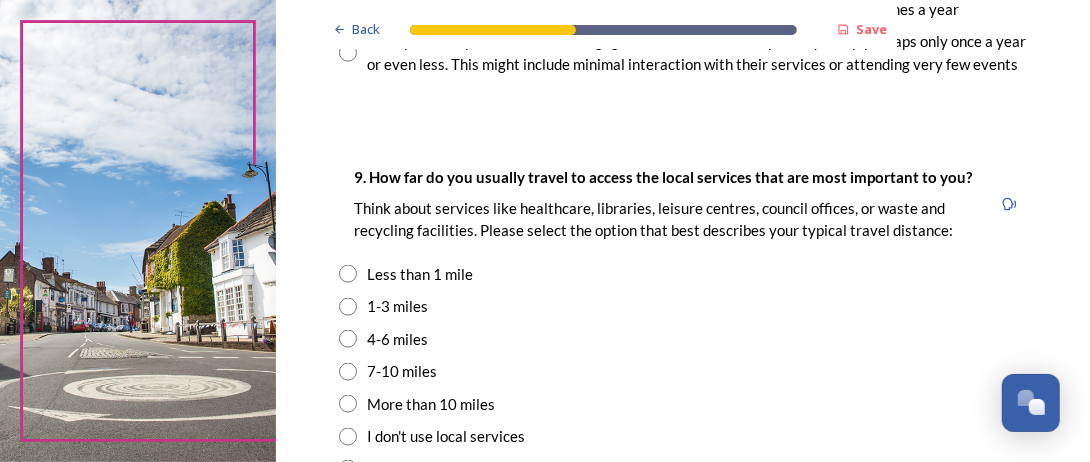 scroll, scrollTop: 1400, scrollLeft: 0, axis: vertical 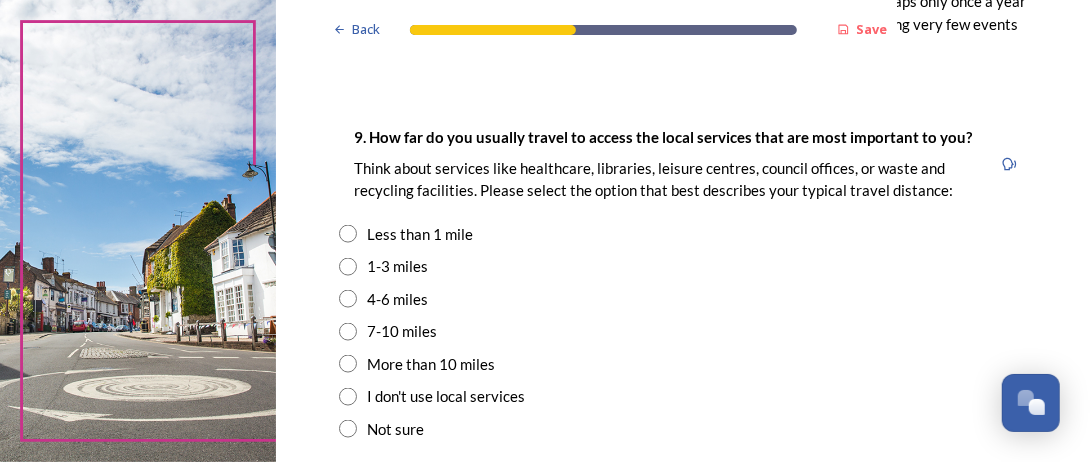 click at bounding box center (348, 429) 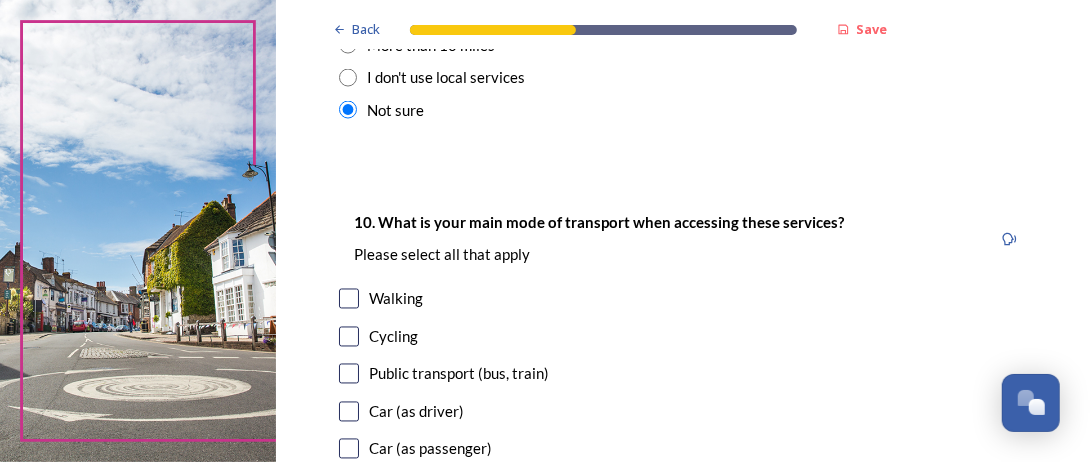 scroll, scrollTop: 1800, scrollLeft: 0, axis: vertical 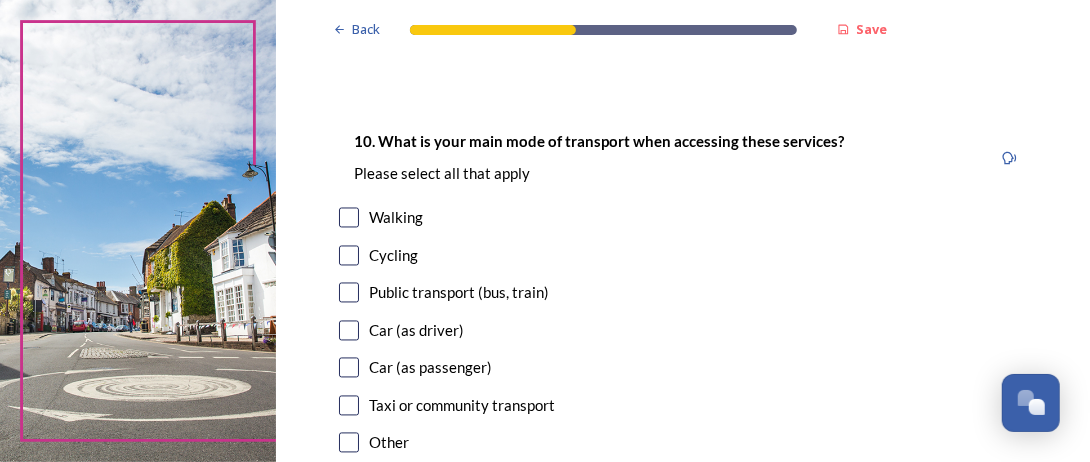 click at bounding box center (349, 331) 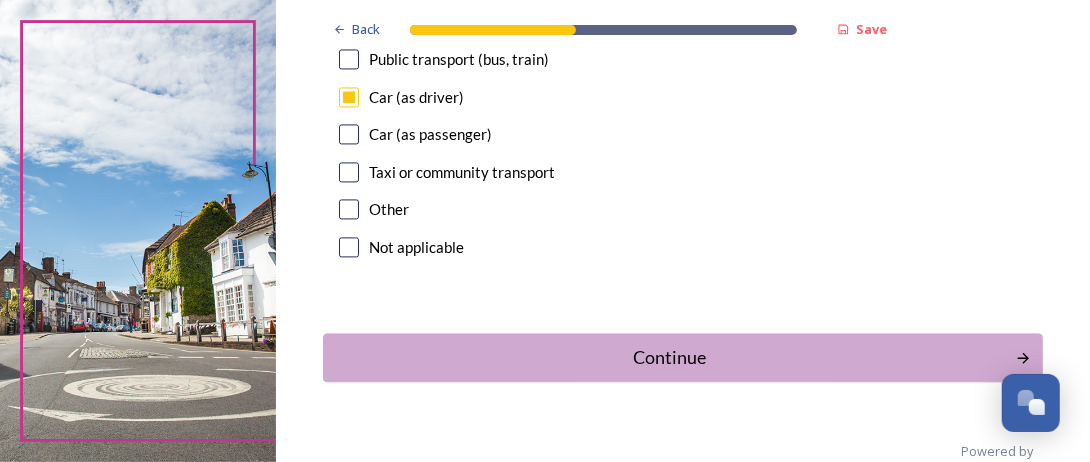 scroll, scrollTop: 2040, scrollLeft: 0, axis: vertical 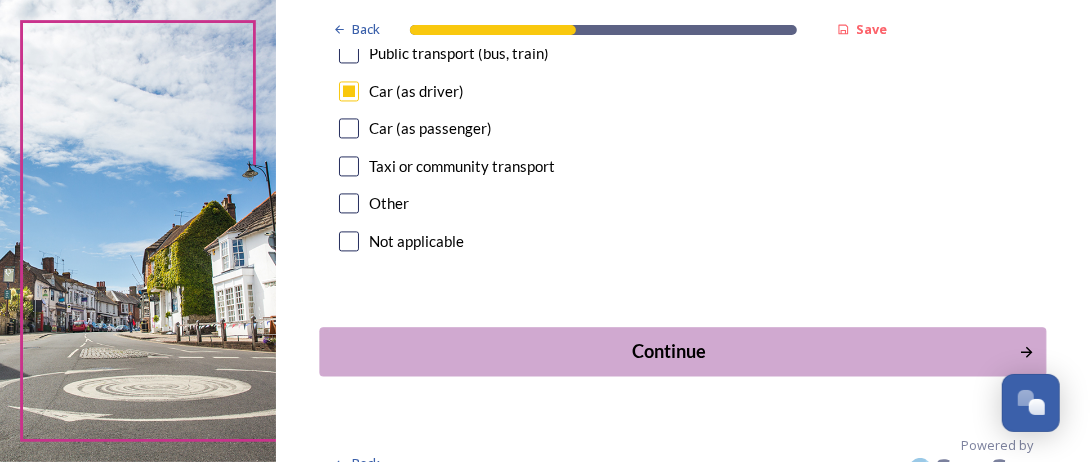 click on "Continue" at bounding box center (669, 351) 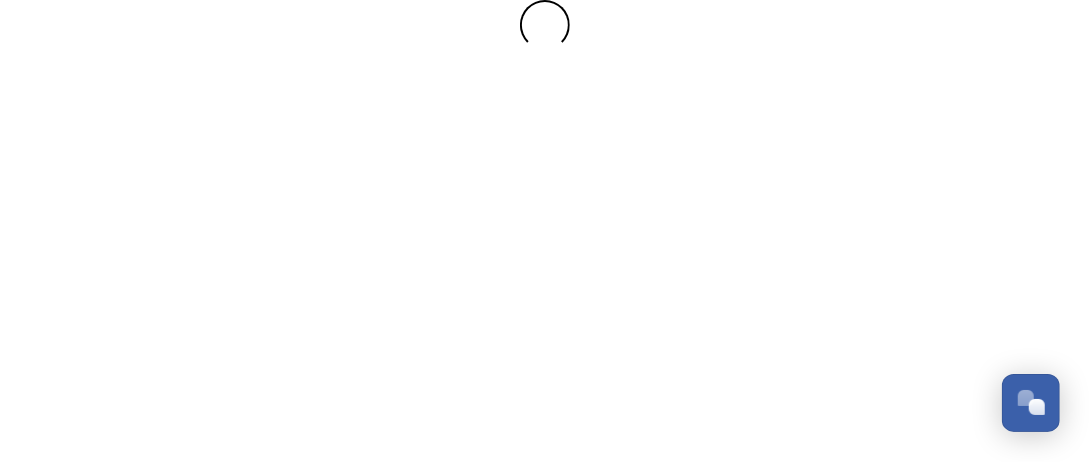 scroll, scrollTop: 0, scrollLeft: 0, axis: both 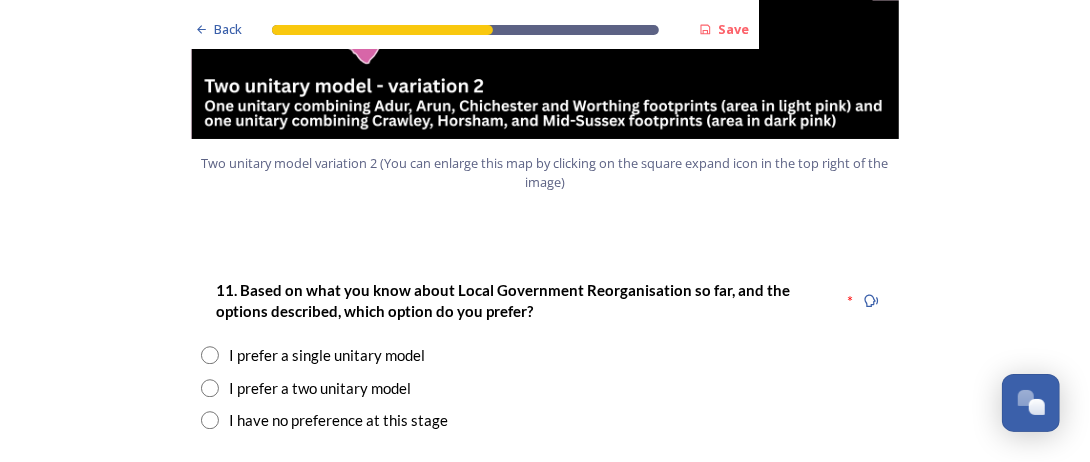 click at bounding box center [210, 420] 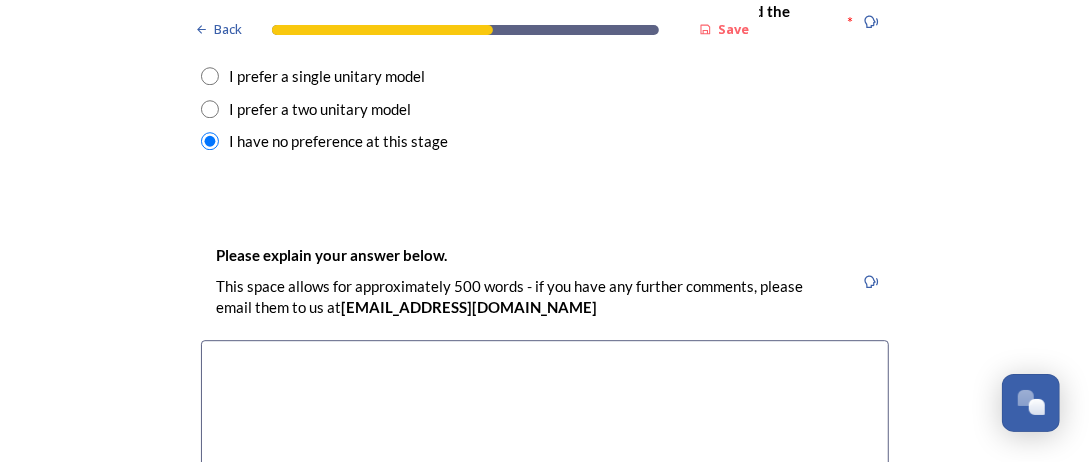 scroll, scrollTop: 2800, scrollLeft: 0, axis: vertical 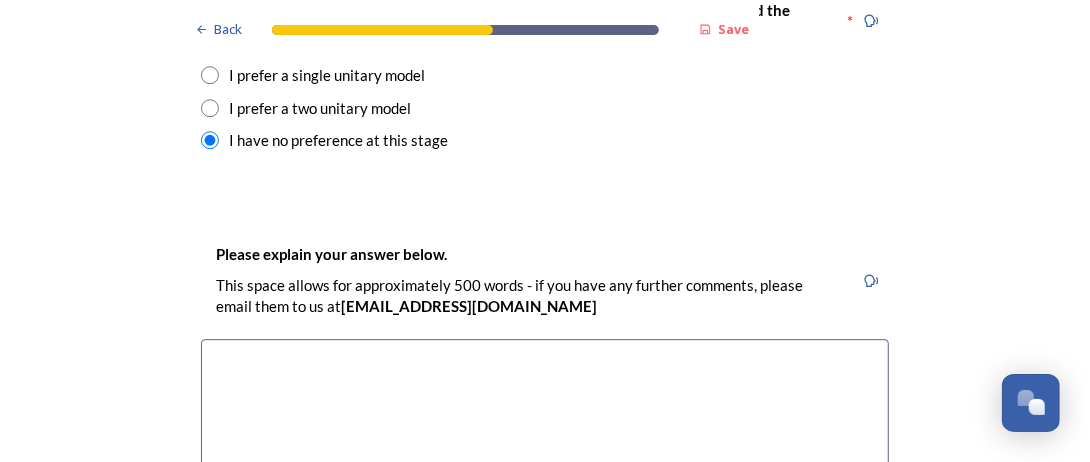 click at bounding box center (545, 451) 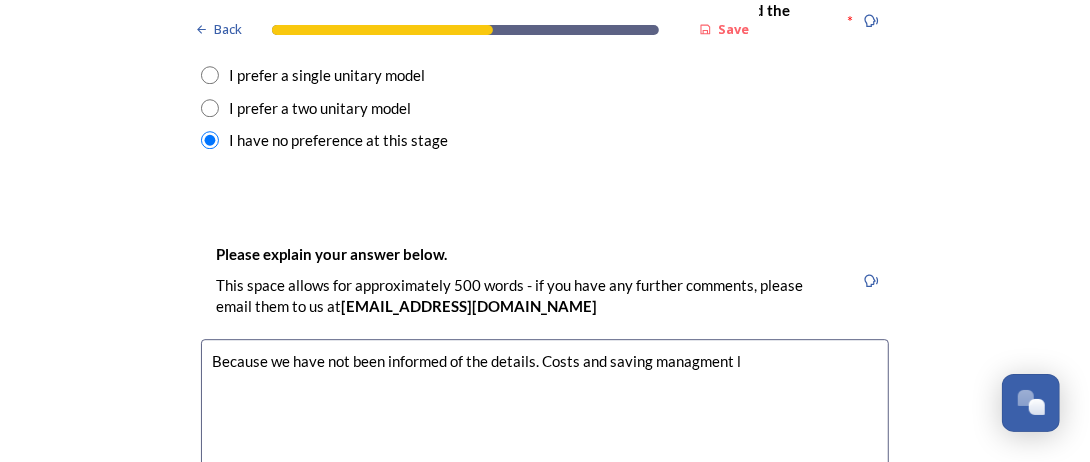 click on "Because we have not been informed of the details. Costs and saving managment l" at bounding box center [545, 451] 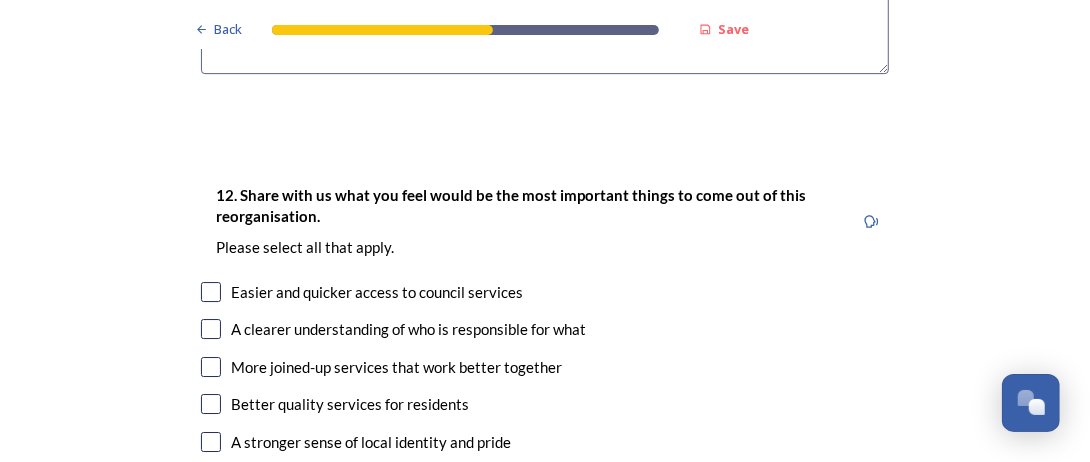 scroll, scrollTop: 3281, scrollLeft: 0, axis: vertical 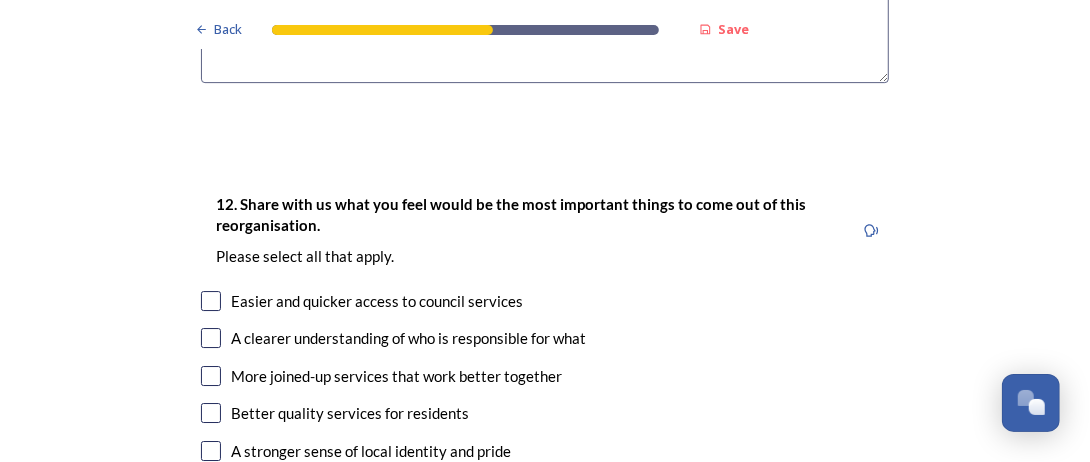 type on "Because we have not been informed of the details. Costs and saving," 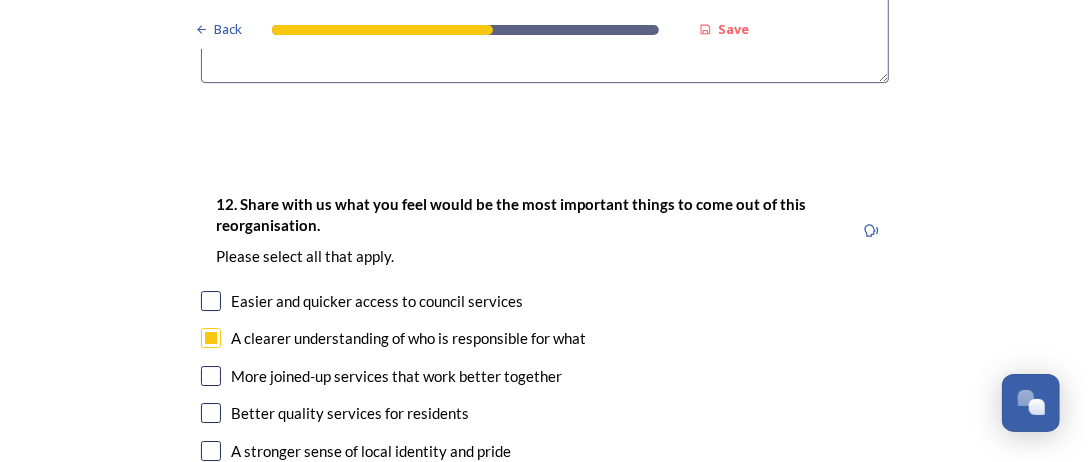 click at bounding box center (211, 376) 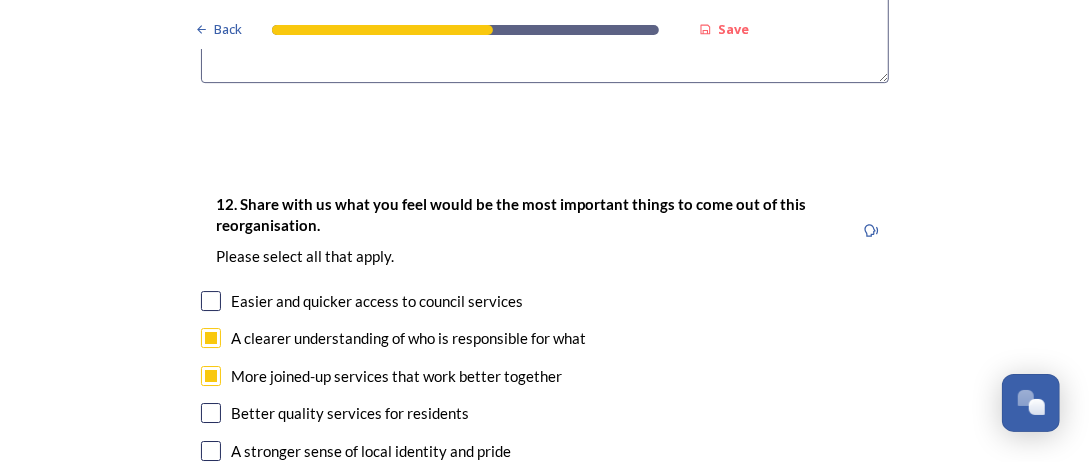 click at bounding box center [211, 413] 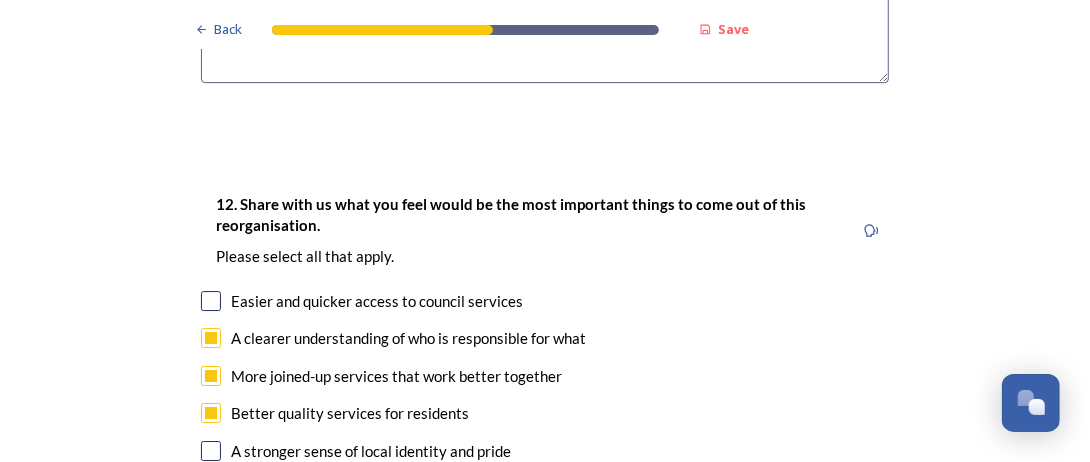 click at bounding box center (211, 451) 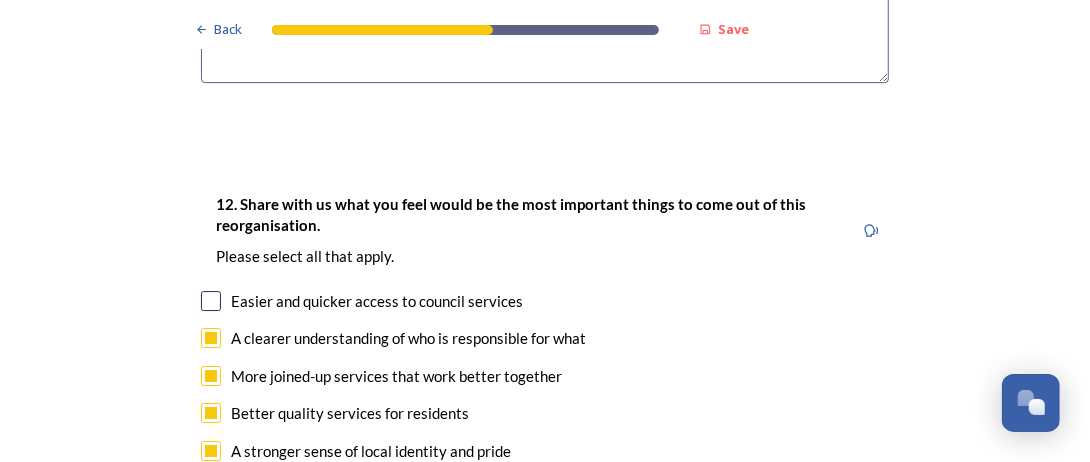 click at bounding box center (211, 488) 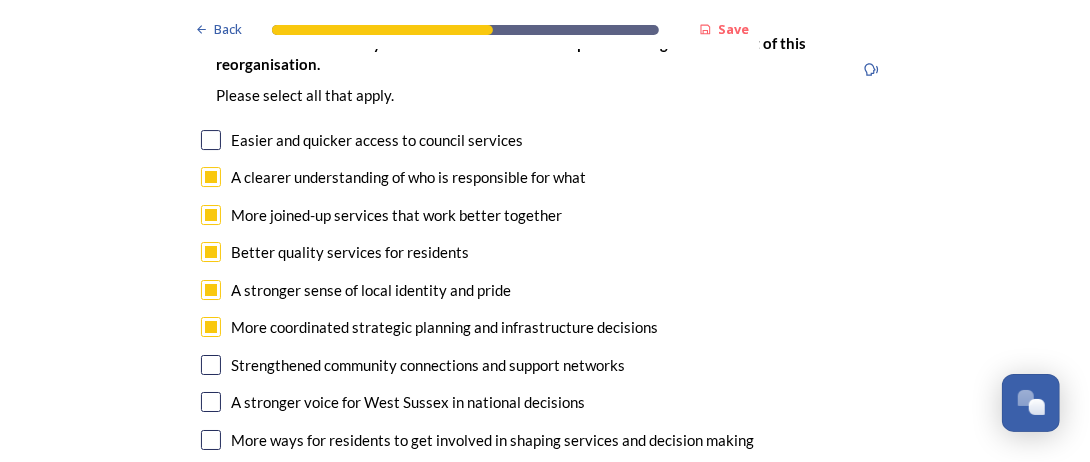 scroll, scrollTop: 3481, scrollLeft: 0, axis: vertical 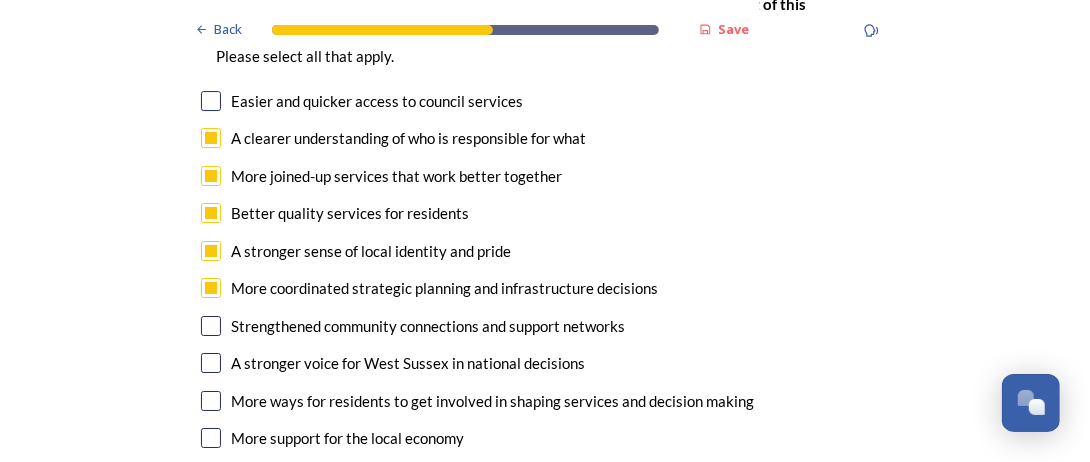 click at bounding box center [211, 438] 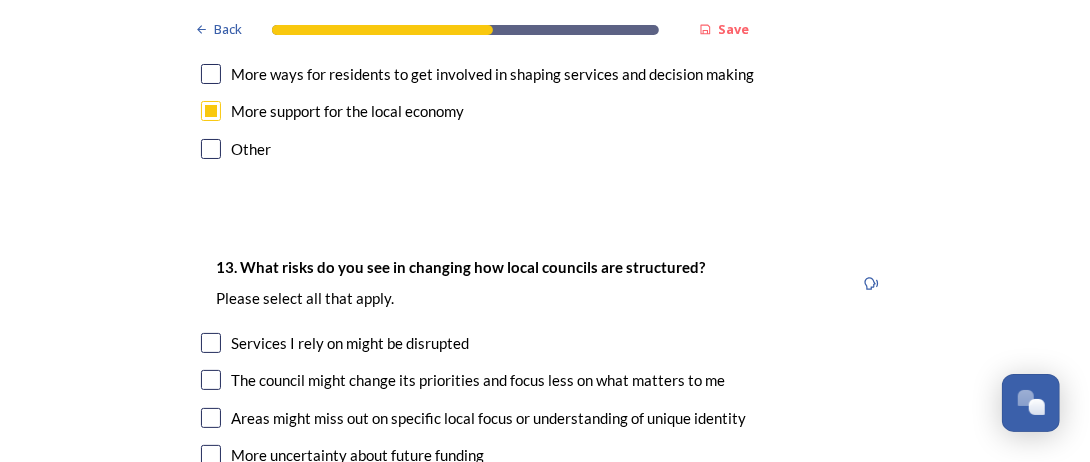 scroll, scrollTop: 3841, scrollLeft: 0, axis: vertical 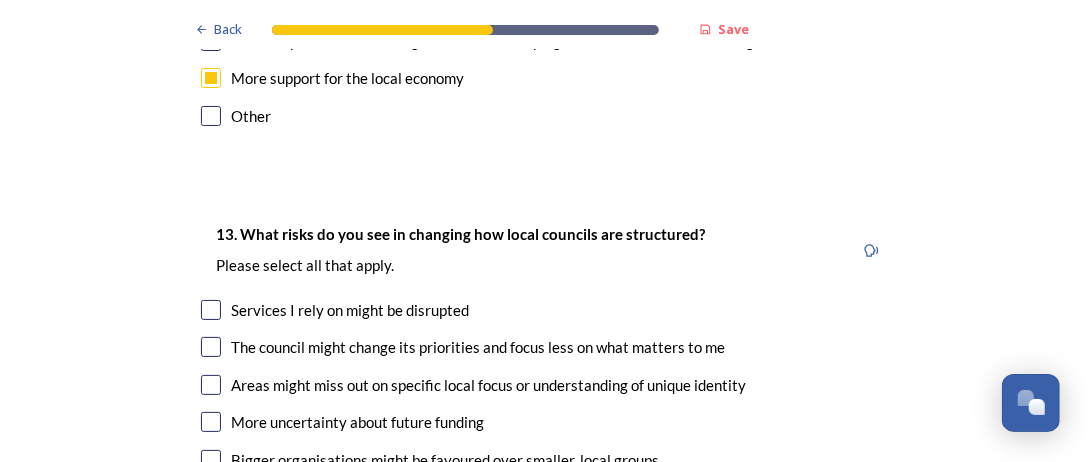 click at bounding box center [211, 347] 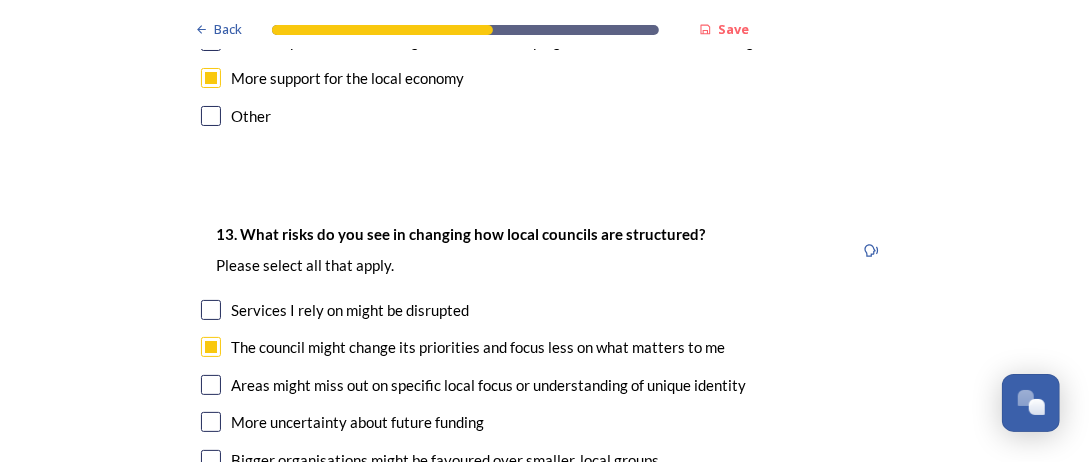 click at bounding box center (211, 385) 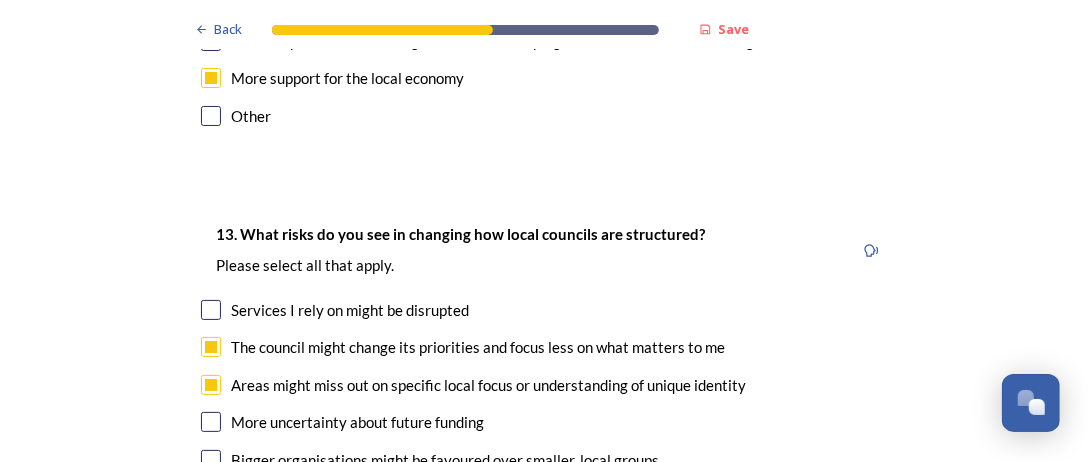 click at bounding box center (211, 422) 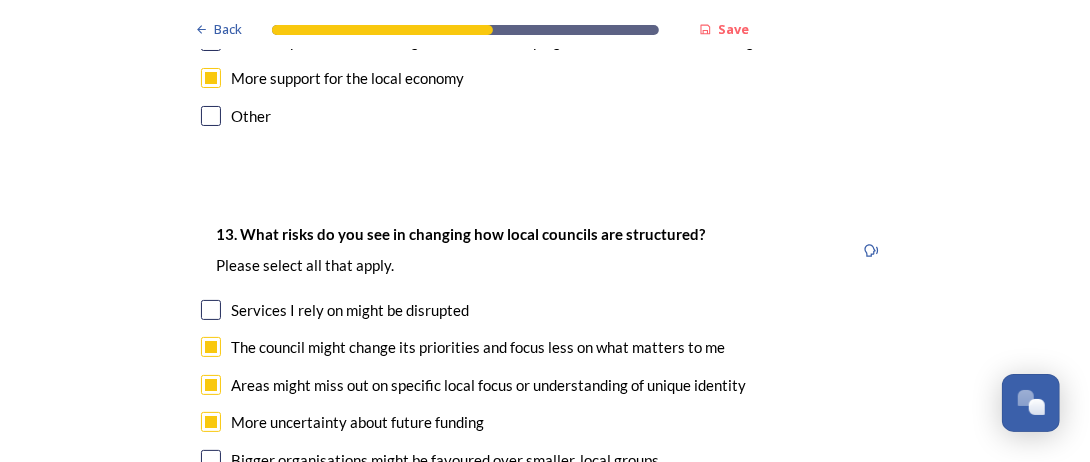 click at bounding box center (211, 460) 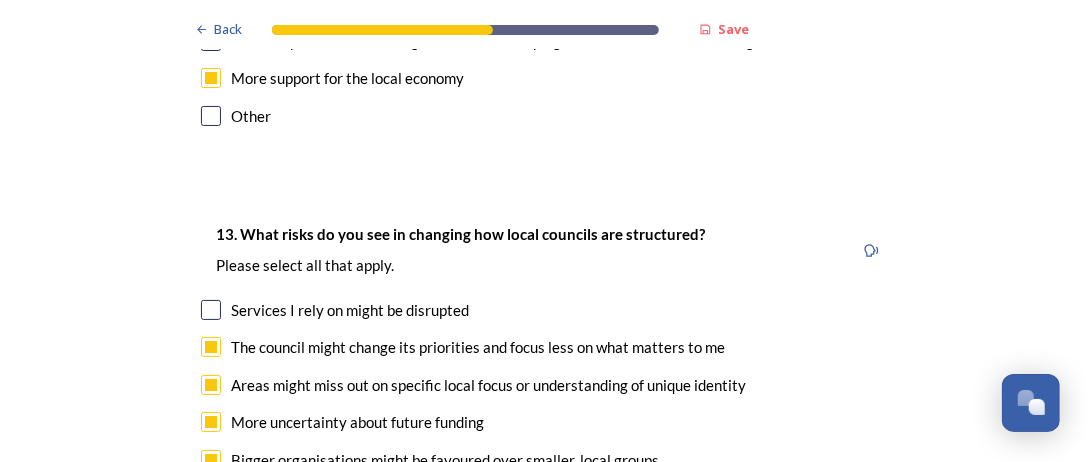 click at bounding box center [211, 497] 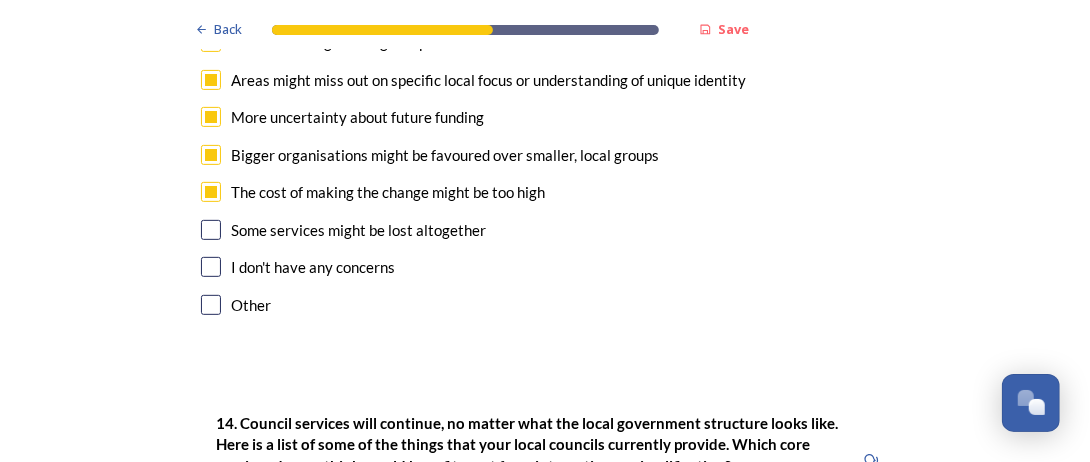 scroll, scrollTop: 4161, scrollLeft: 0, axis: vertical 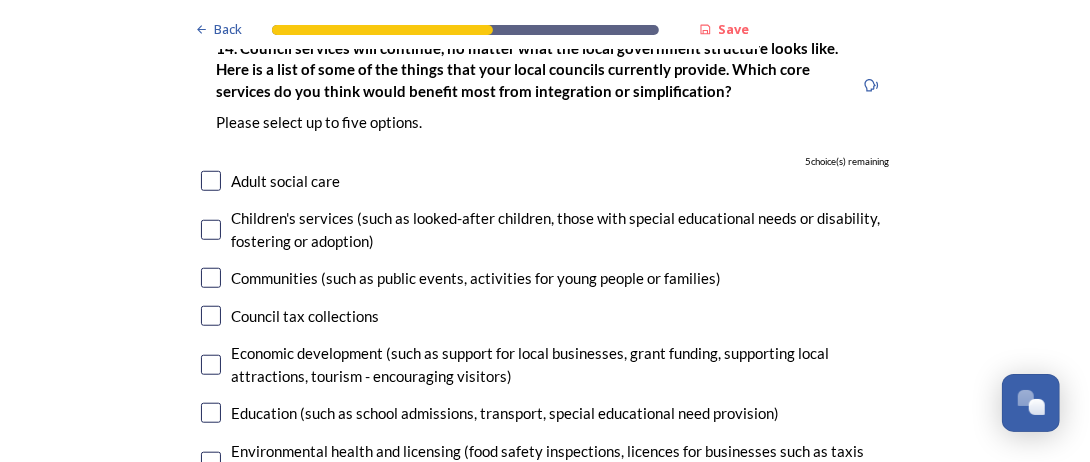 click at bounding box center (211, 365) 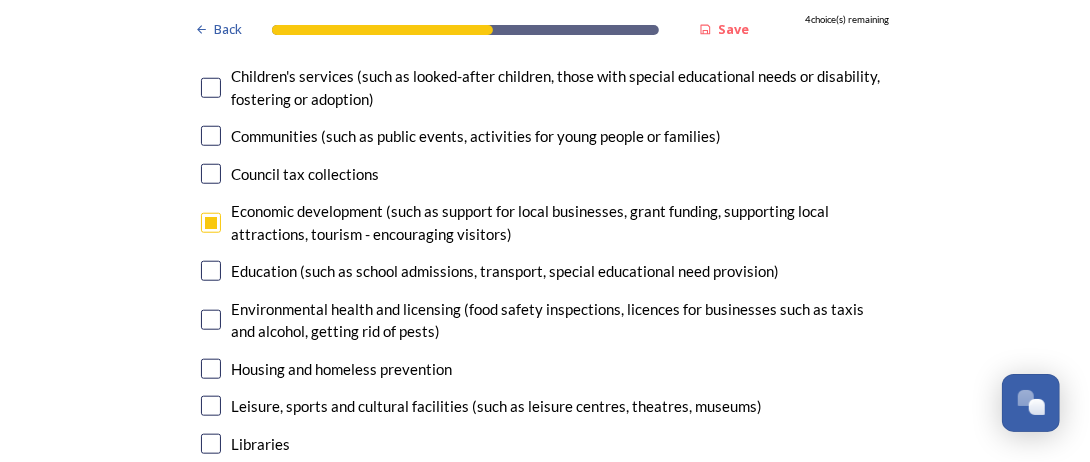 scroll, scrollTop: 4681, scrollLeft: 0, axis: vertical 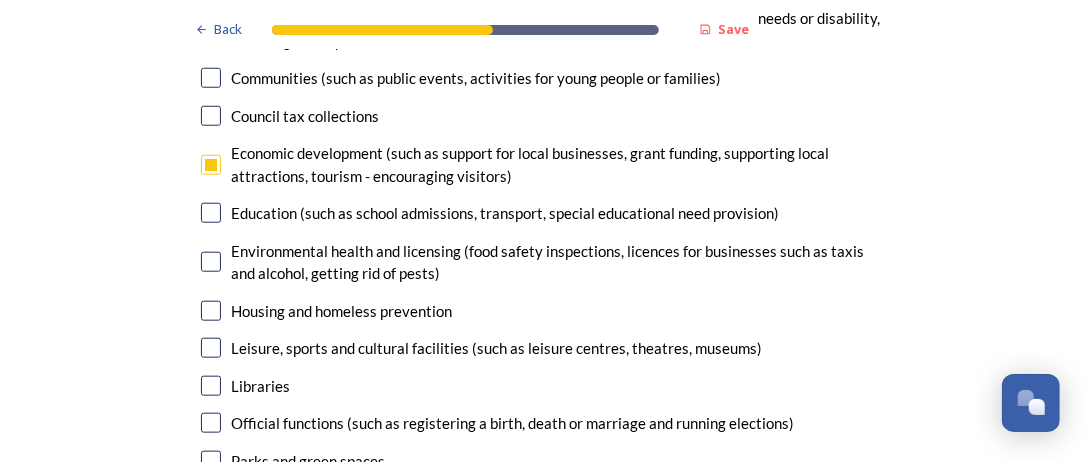 drag, startPoint x: 200, startPoint y: 288, endPoint x: 201, endPoint y: 314, distance: 26.019224 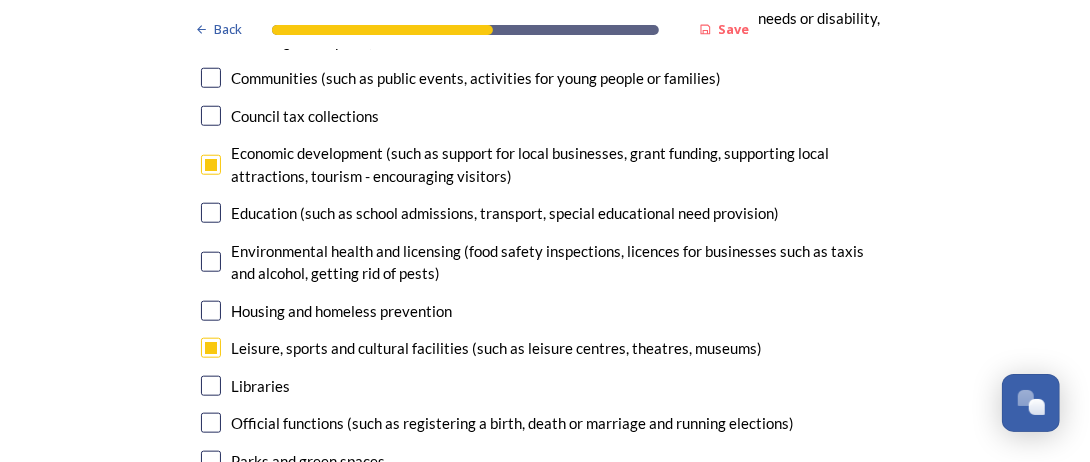 click at bounding box center [211, 386] 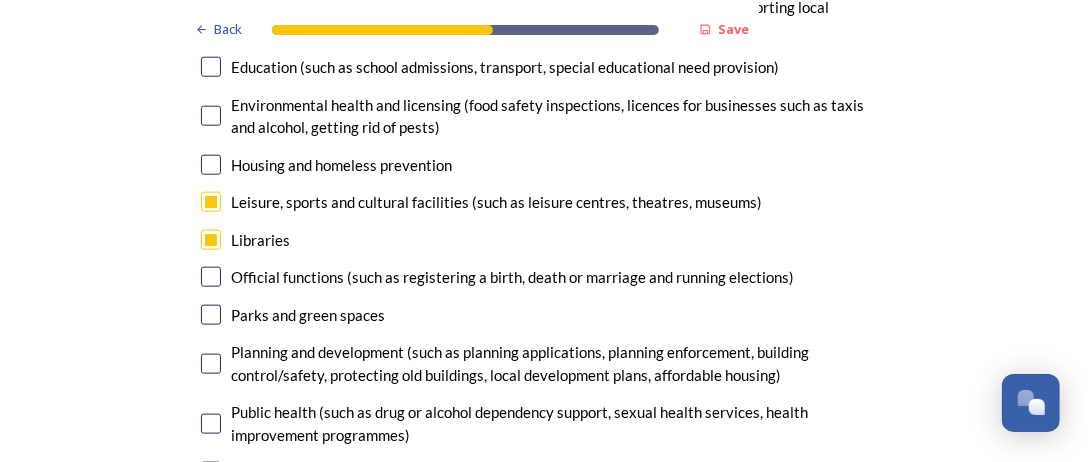 scroll, scrollTop: 4881, scrollLeft: 0, axis: vertical 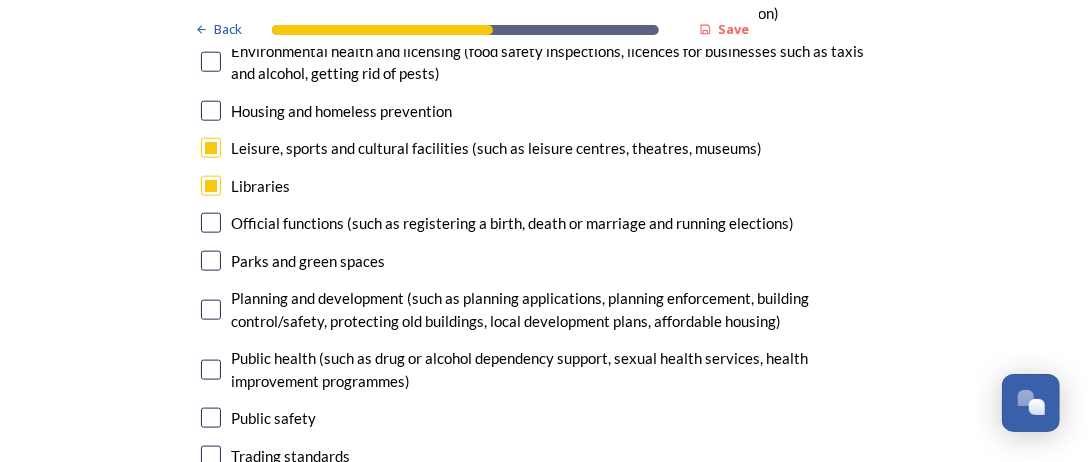 click at bounding box center [211, 310] 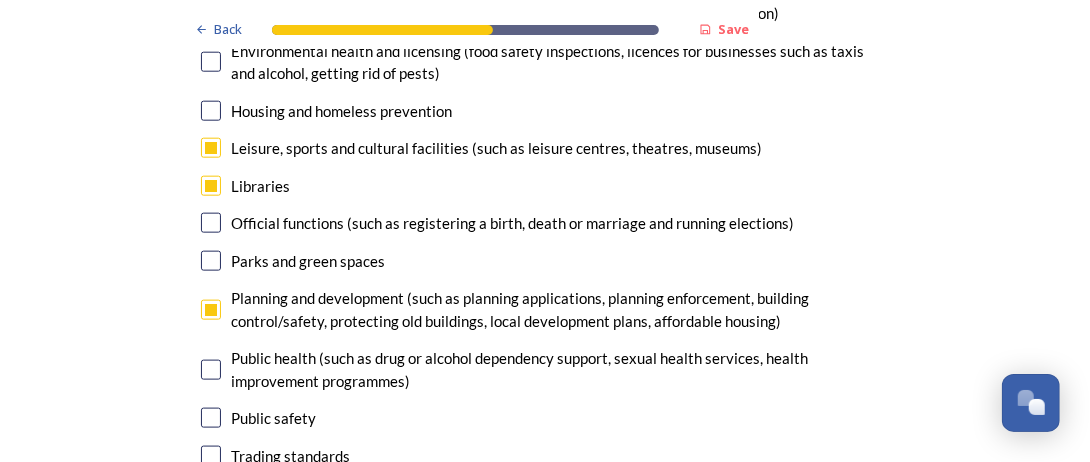 click at bounding box center [211, 418] 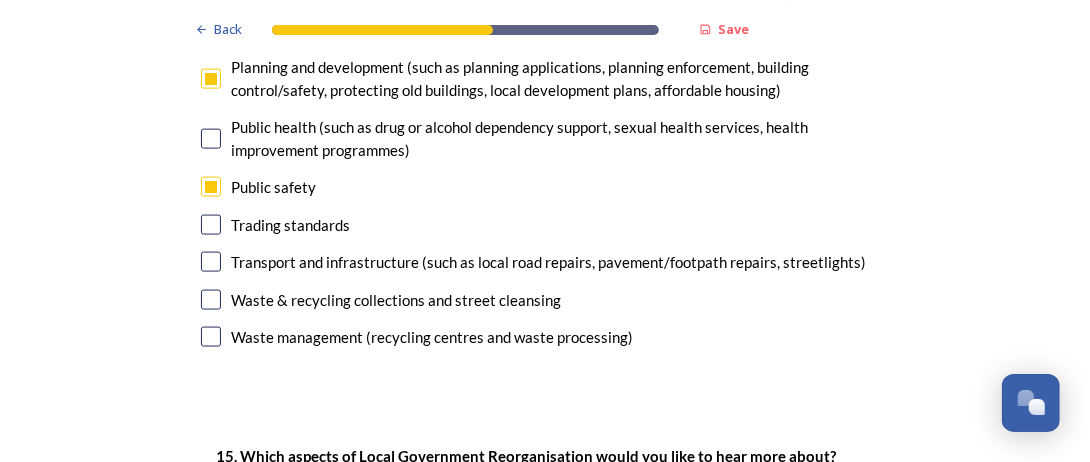 scroll, scrollTop: 5161, scrollLeft: 0, axis: vertical 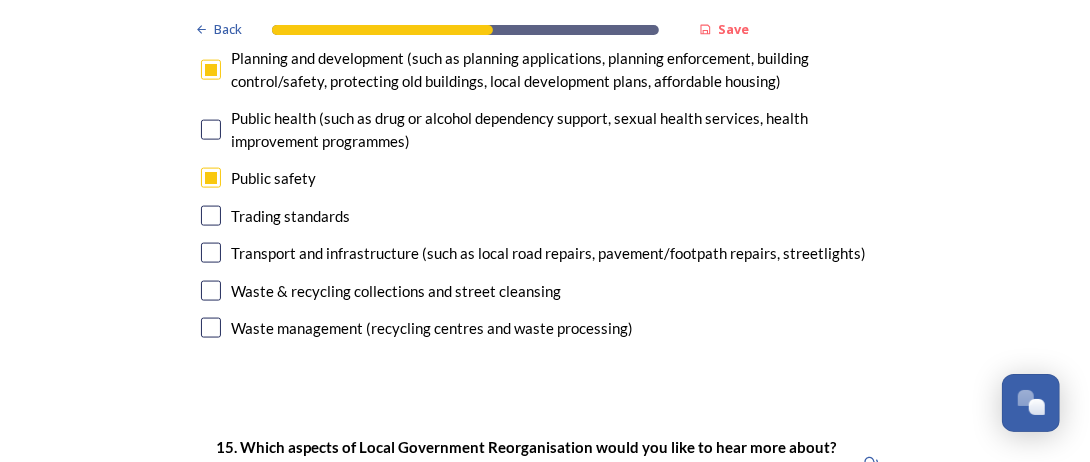 click at bounding box center (211, 291) 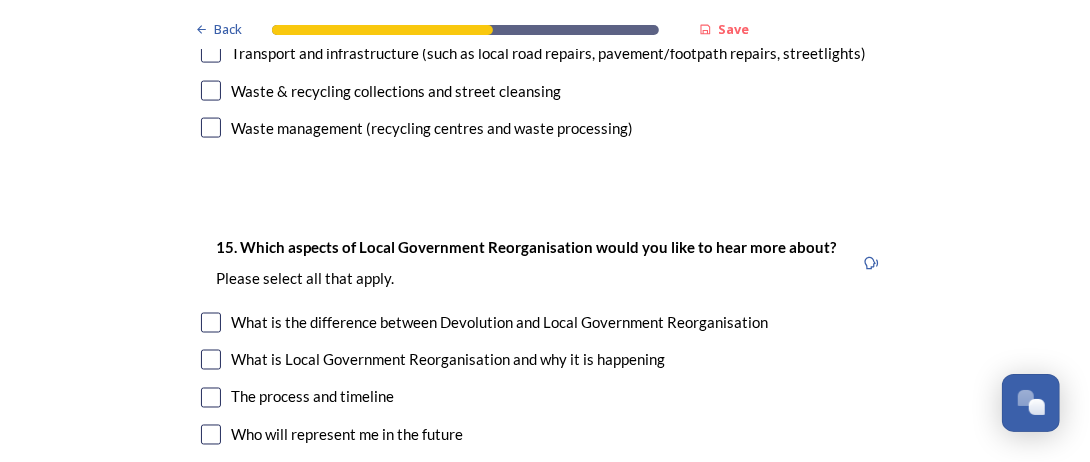 scroll, scrollTop: 5401, scrollLeft: 0, axis: vertical 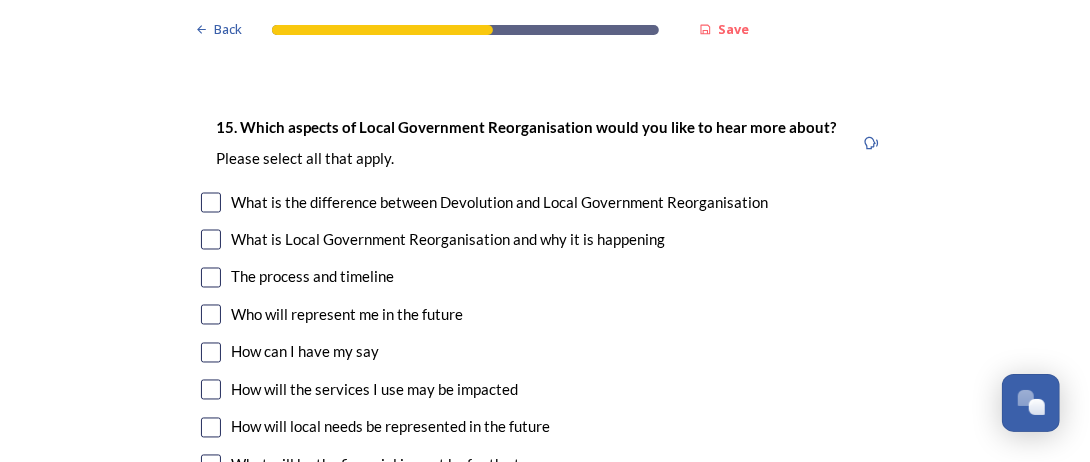 click at bounding box center (211, 240) 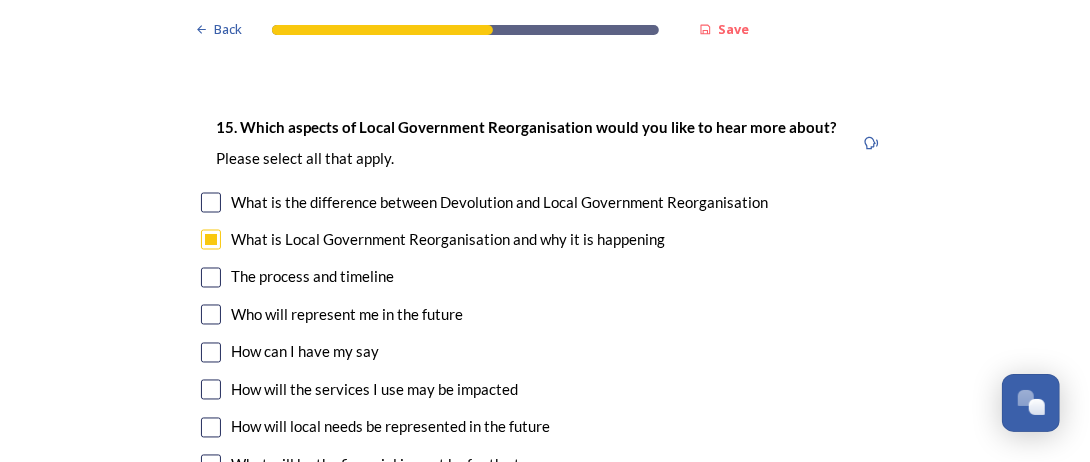 click at bounding box center (211, 315) 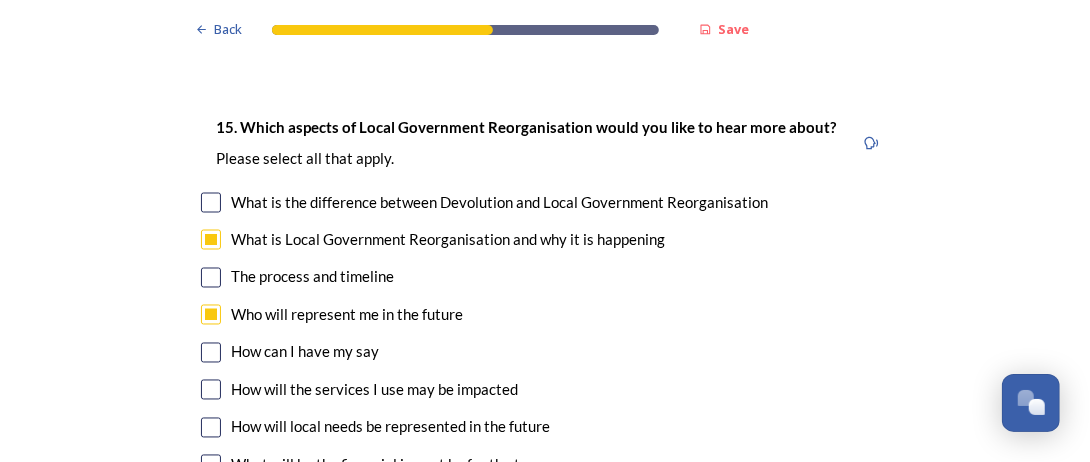 click at bounding box center [211, 353] 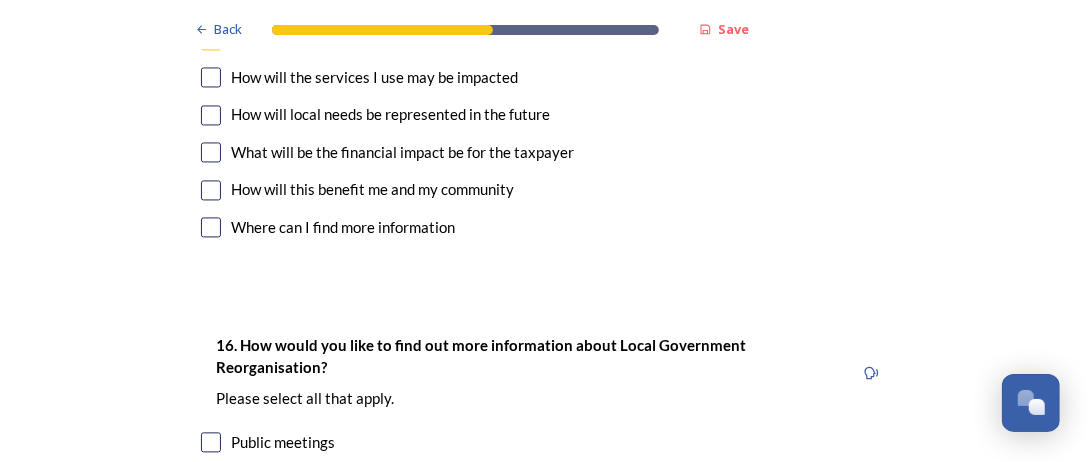 scroll, scrollTop: 5801, scrollLeft: 0, axis: vertical 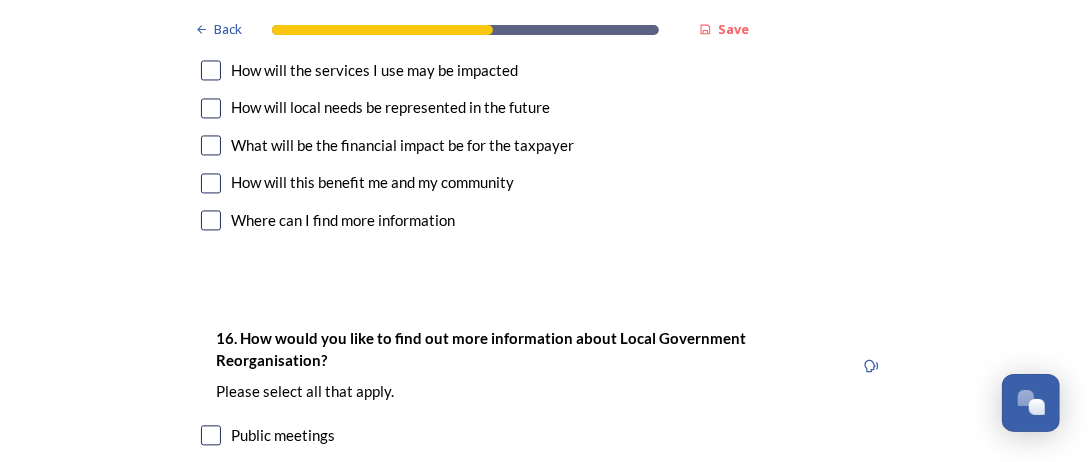 click at bounding box center [211, 145] 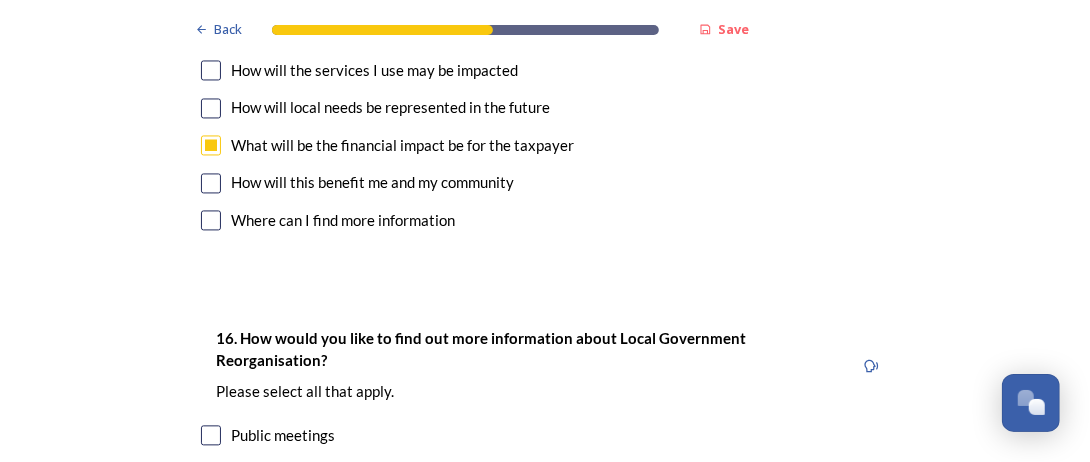 click at bounding box center [211, 183] 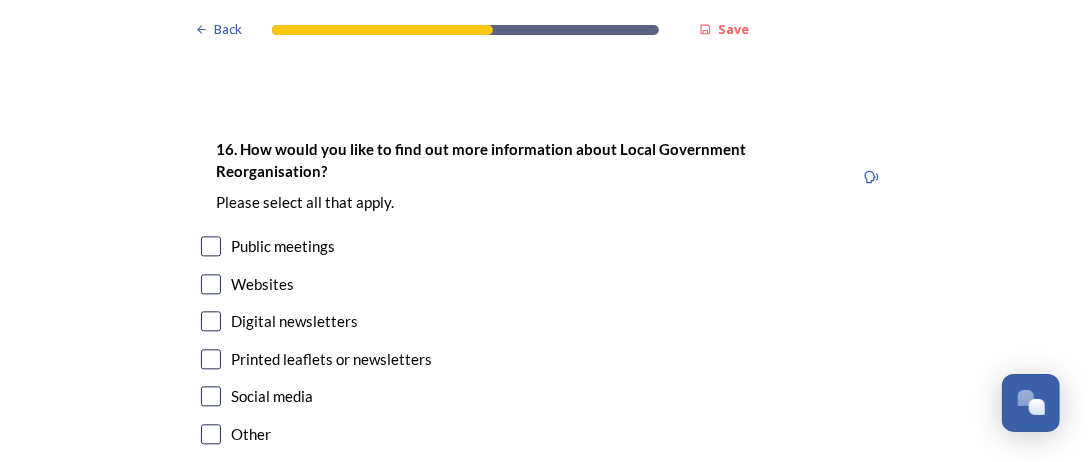 scroll, scrollTop: 6041, scrollLeft: 0, axis: vertical 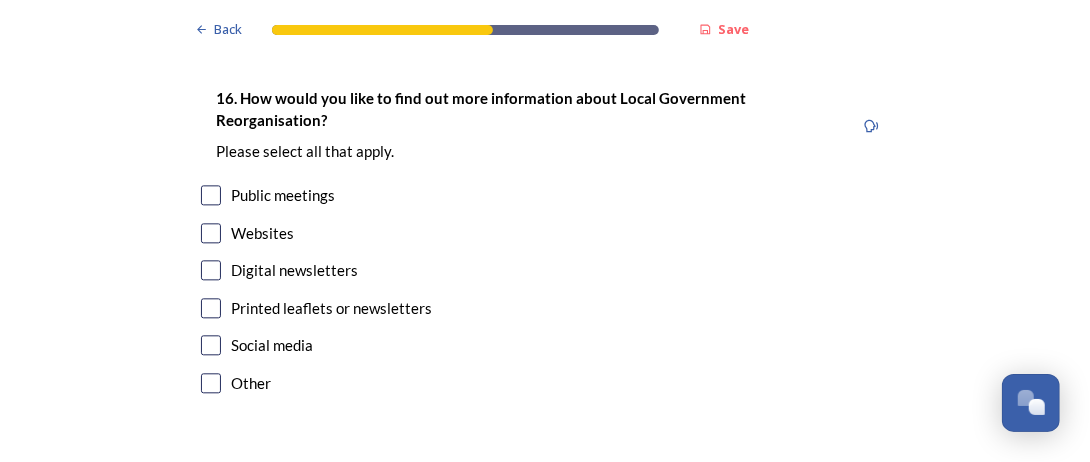 click at bounding box center [211, 195] 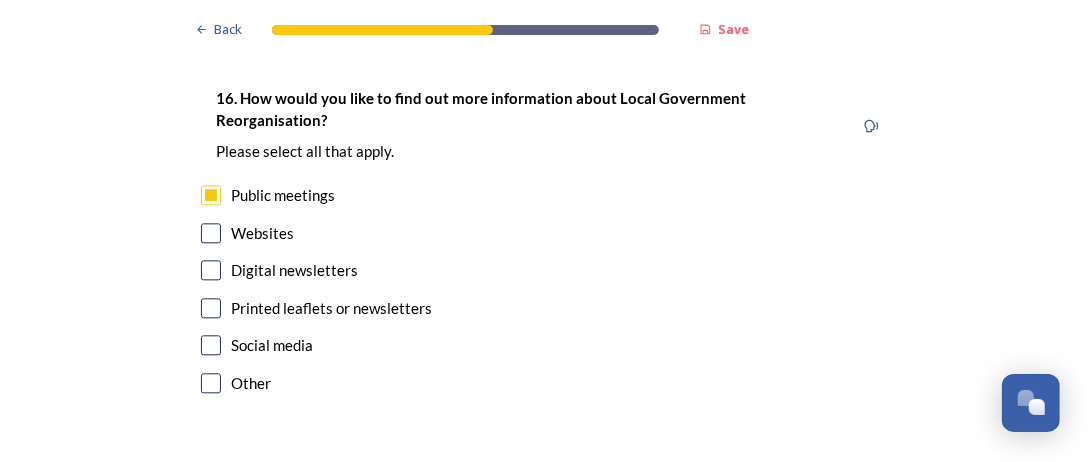 click at bounding box center (211, 308) 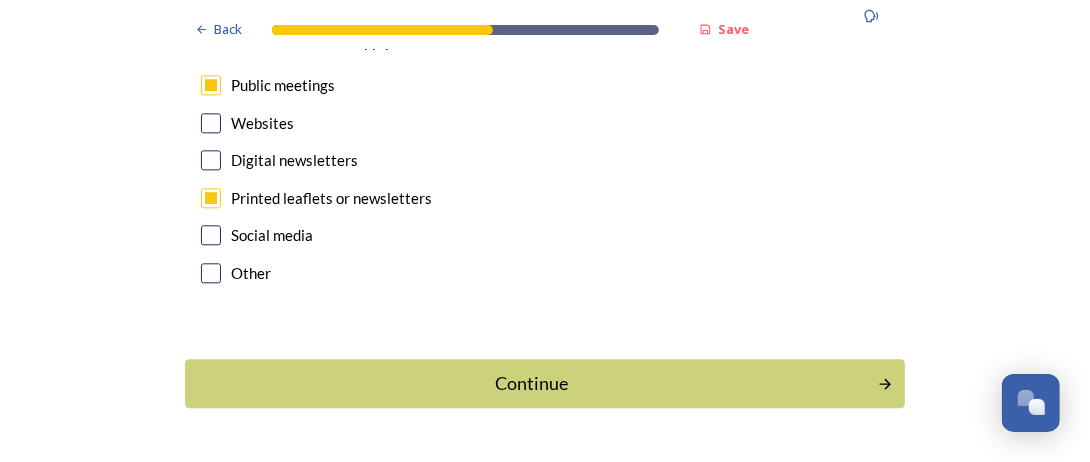 scroll, scrollTop: 6152, scrollLeft: 0, axis: vertical 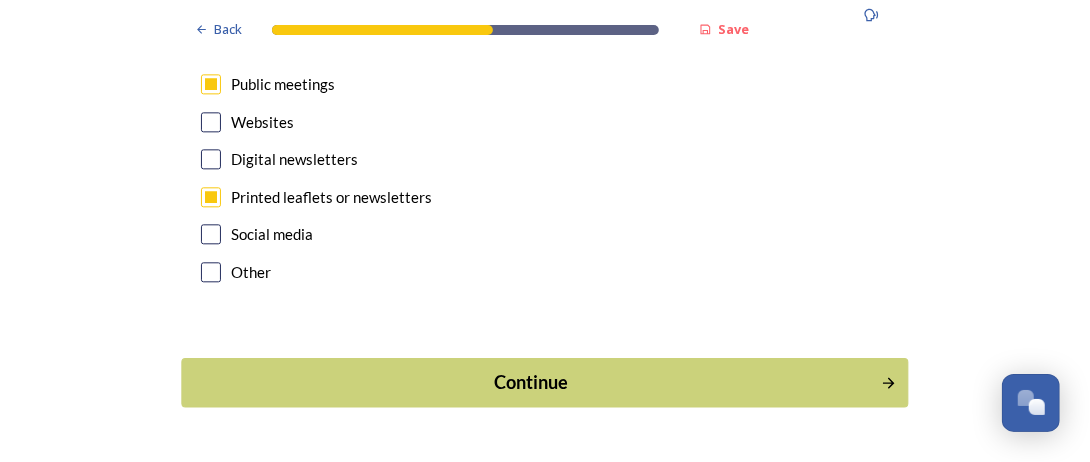 click 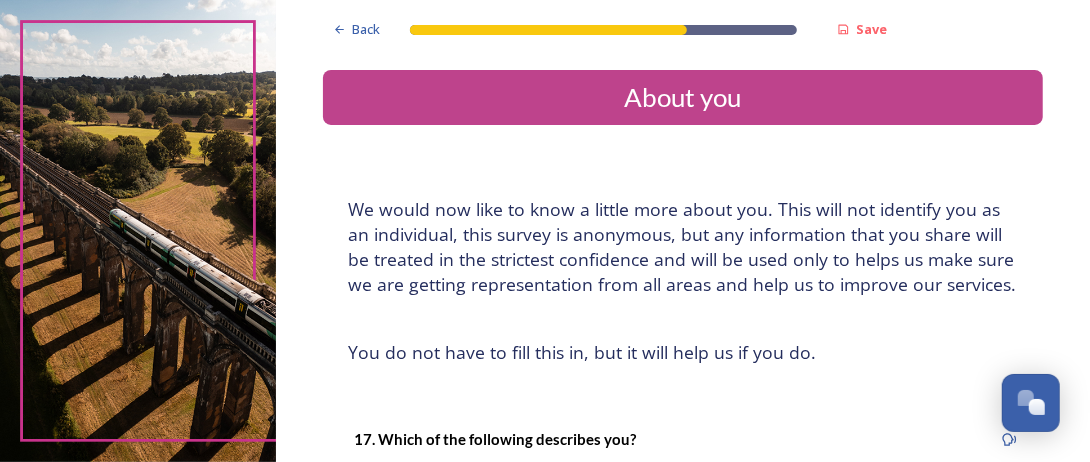 scroll, scrollTop: 40, scrollLeft: 0, axis: vertical 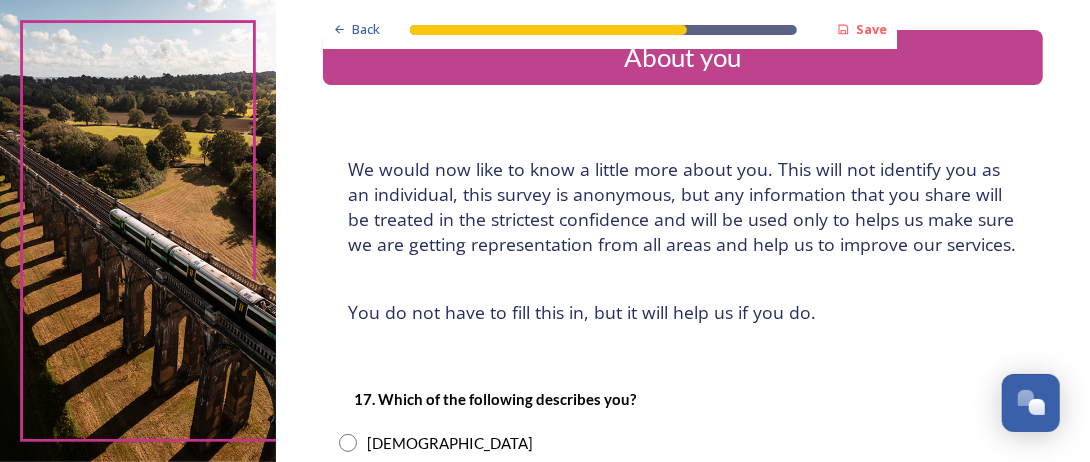 click on "Back Save About you We would now like to know a little more about you. This will not identify you as an individual, this survey is anonymous, but any information that you share will be treated in the strictest confidence and will be used only to helps us make sure we are getting representation from all areas and help us to improve our services.  ﻿You do not have to fill this in, but it will help us if you do. 17. Which of the following describes you?  Female Male Prefer to self-describe Prefer not to say 18. What is your age? Under 17 18-24 25-34 35-44 45-54 55-64 65-74 75-85 85 and over Prefer not to say 19. Do you have an impairment, health condition or learning difference that has a substantial or long-term impact on your ability to carry out day-to-day activities? Yes No Prefer not to say 20. What is your postcode? 250  characters remaining Continue   Back Powered by" at bounding box center [683, 825] 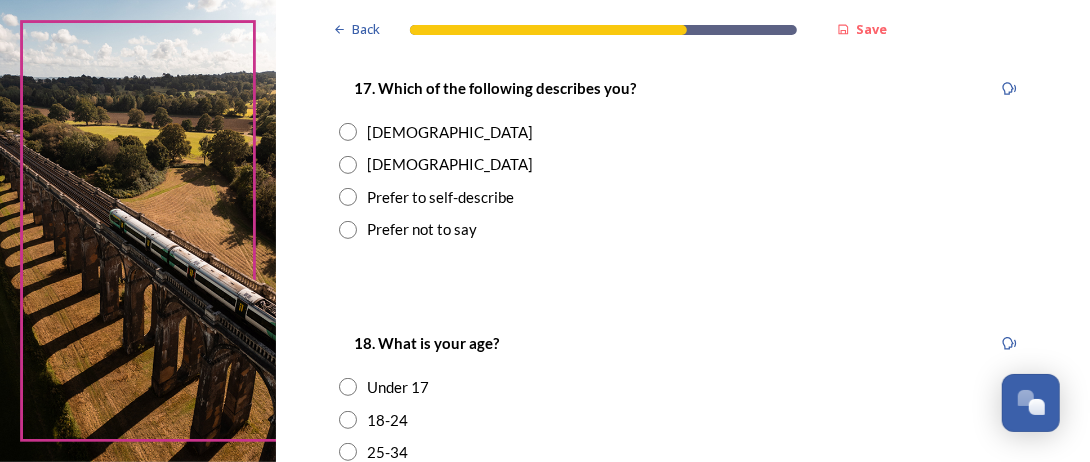 scroll, scrollTop: 360, scrollLeft: 0, axis: vertical 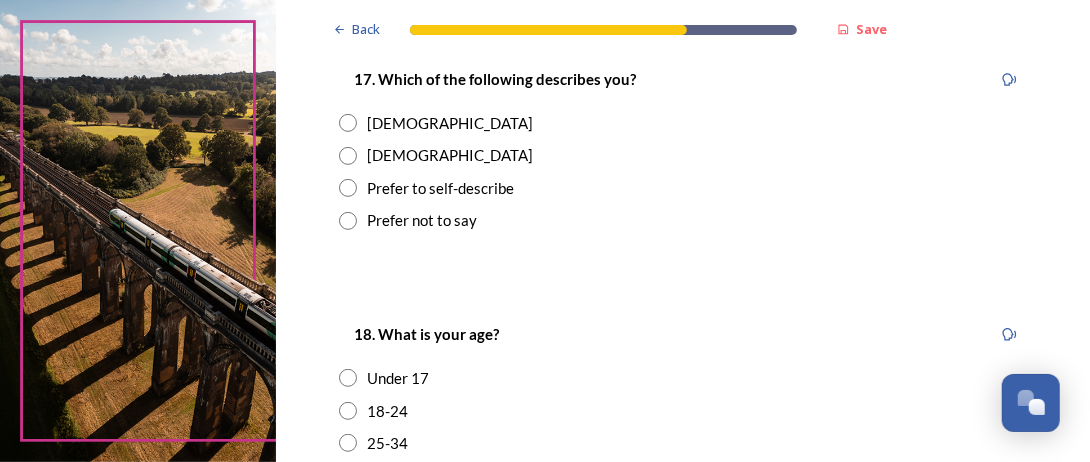 click at bounding box center [348, 156] 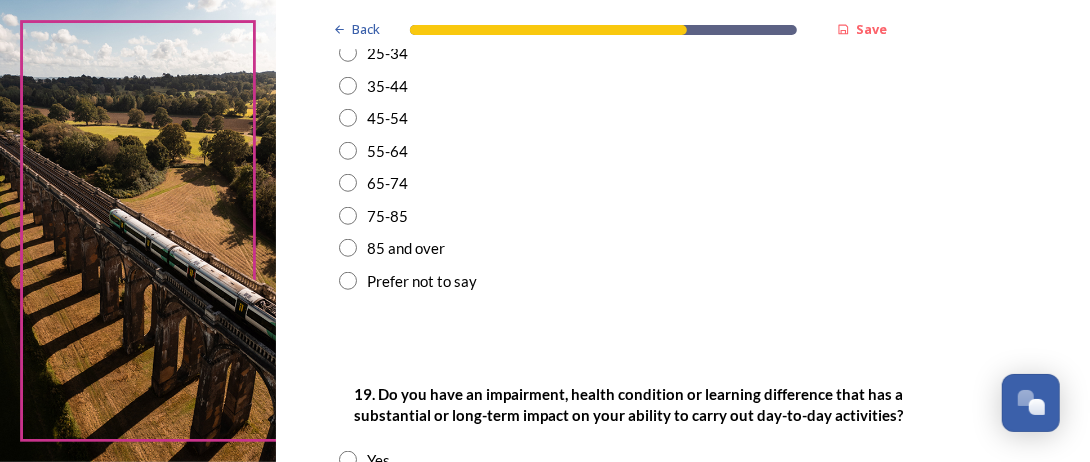 scroll, scrollTop: 760, scrollLeft: 0, axis: vertical 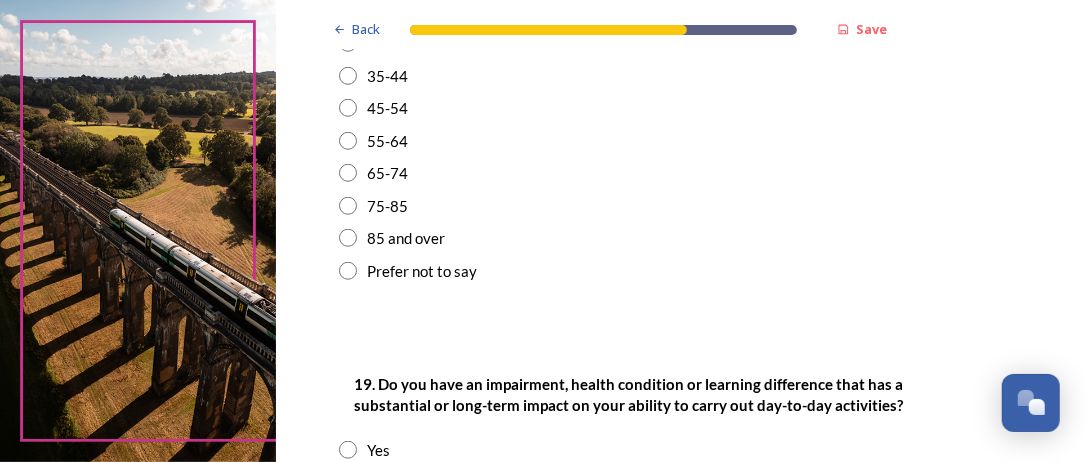 click at bounding box center [348, 238] 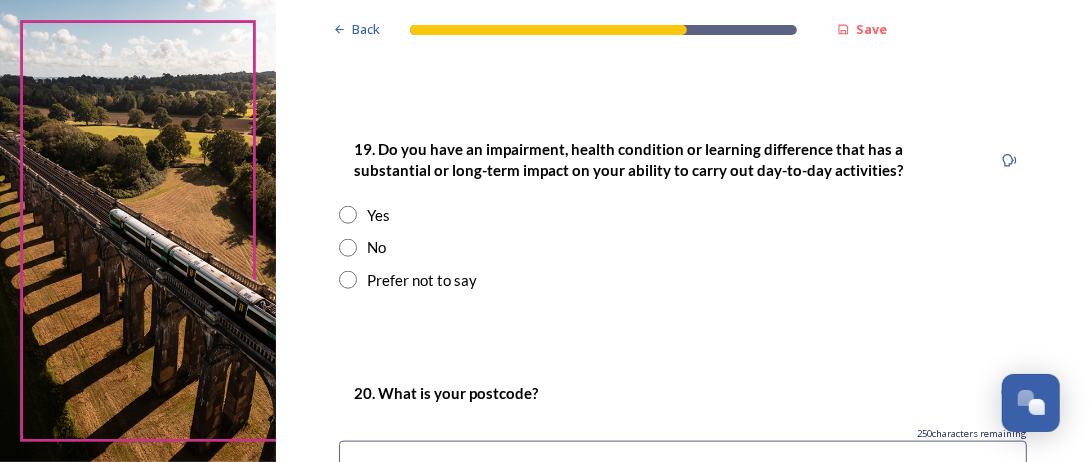 scroll, scrollTop: 1000, scrollLeft: 0, axis: vertical 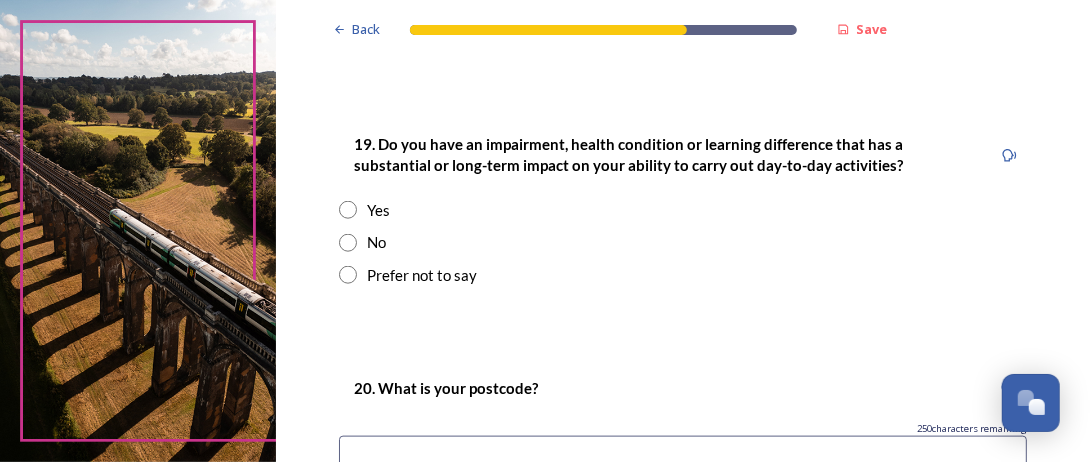 click at bounding box center [348, 243] 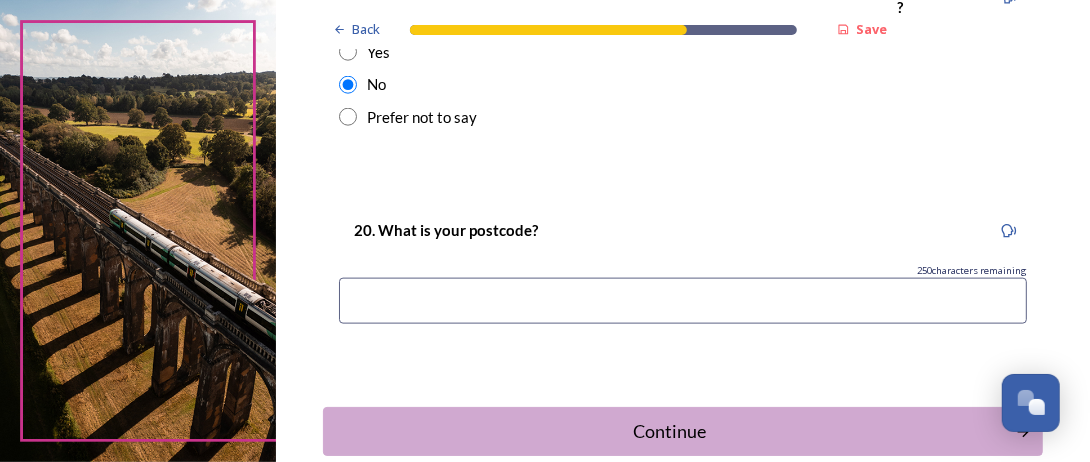 scroll, scrollTop: 1200, scrollLeft: 0, axis: vertical 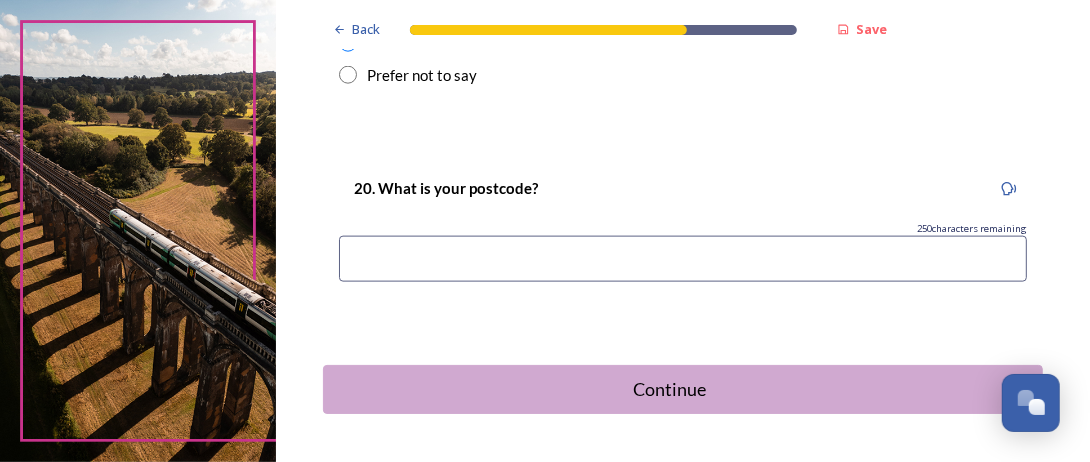 click at bounding box center [683, 259] 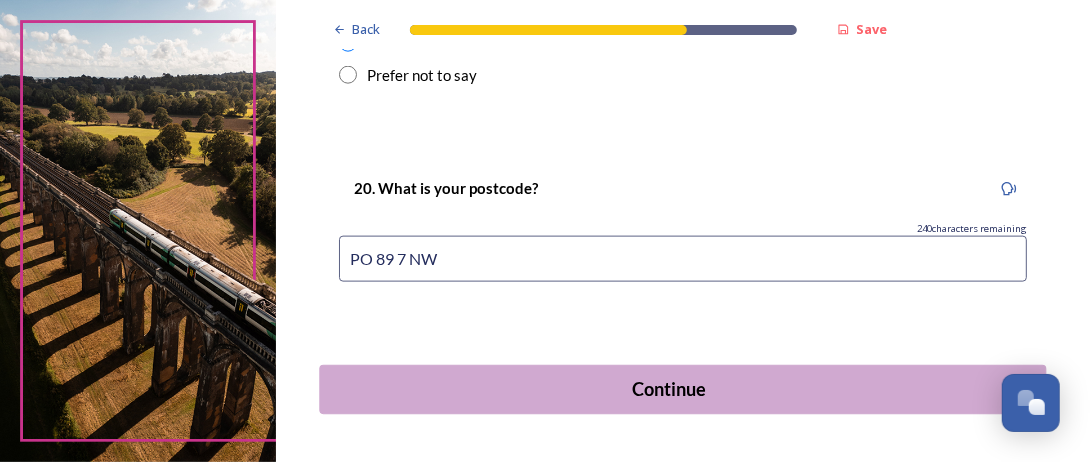 type on "PO 89 7 NW" 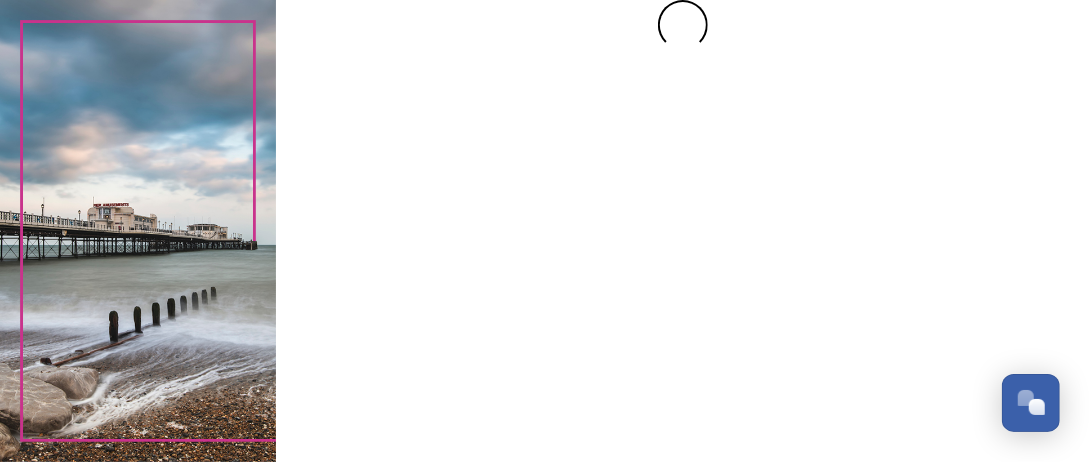 scroll, scrollTop: 0, scrollLeft: 0, axis: both 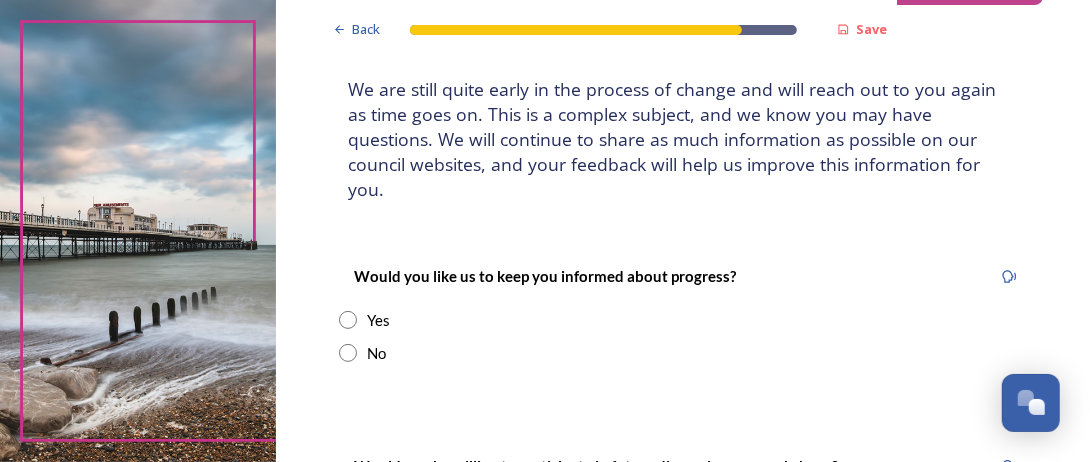 click at bounding box center [348, 320] 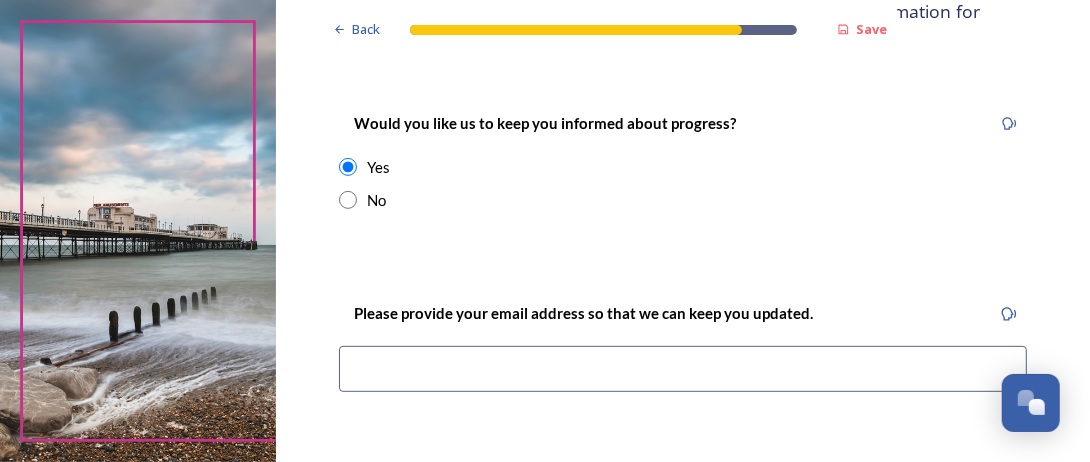 scroll, scrollTop: 360, scrollLeft: 0, axis: vertical 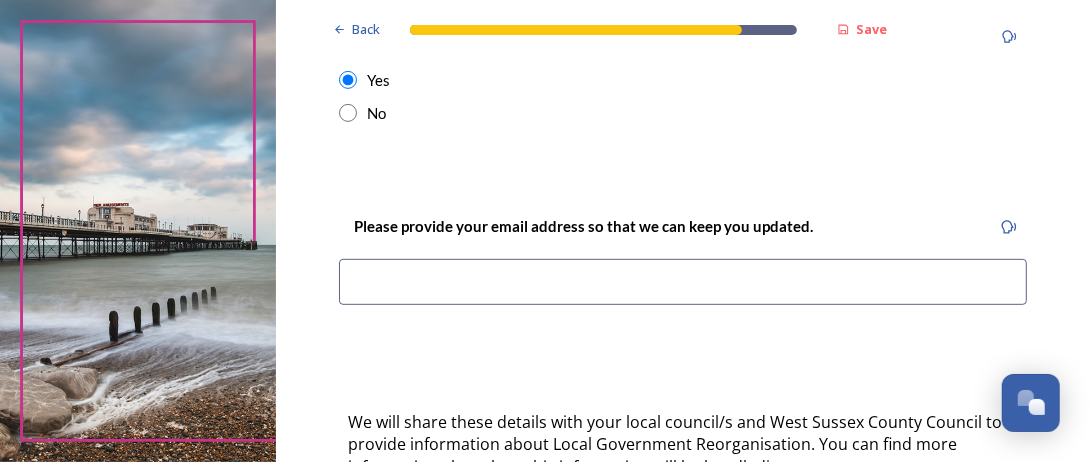 click at bounding box center (683, 282) 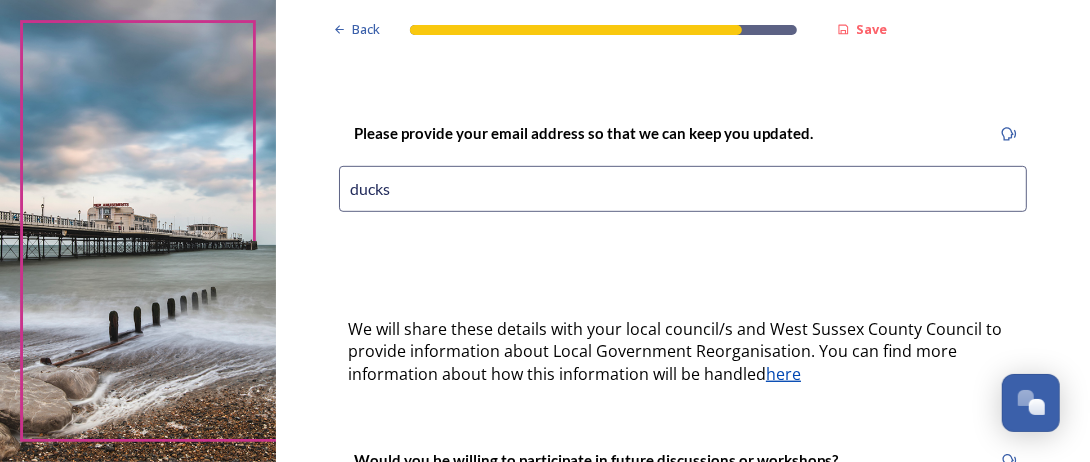 scroll, scrollTop: 460, scrollLeft: 0, axis: vertical 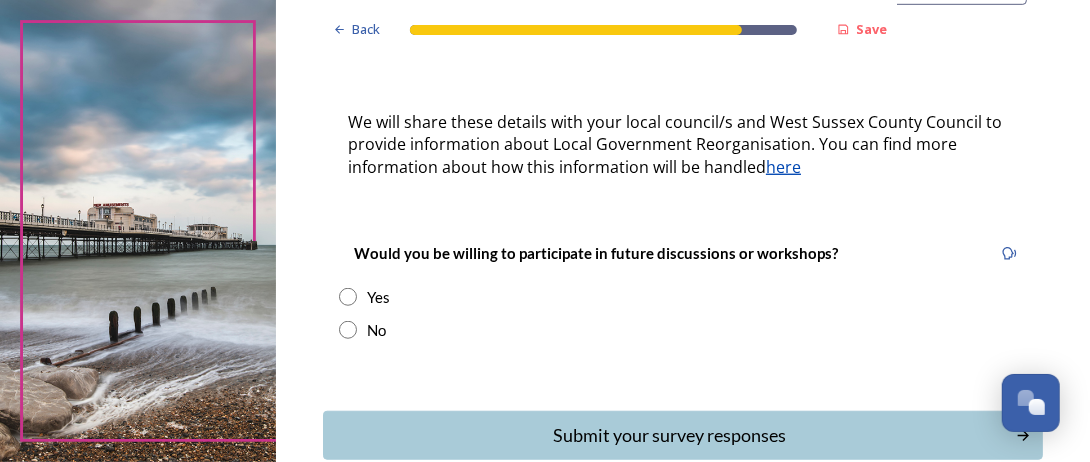 type on "ducks1938'@ yahoo .co.uk" 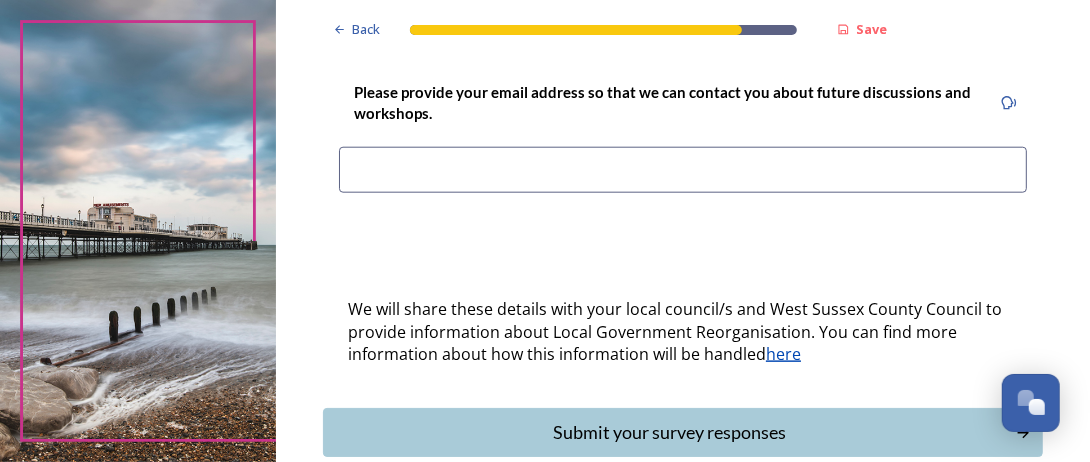 scroll, scrollTop: 1020, scrollLeft: 0, axis: vertical 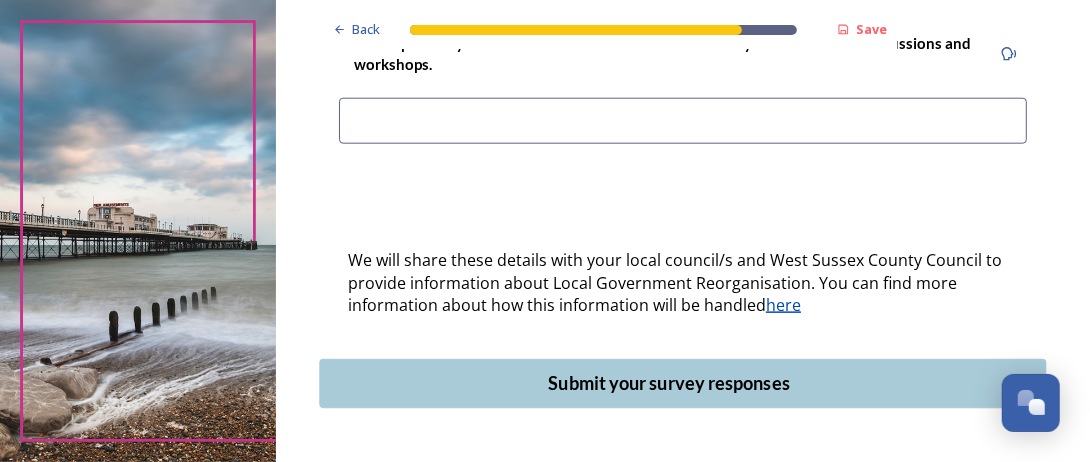 click on "Submit your survey responses" at bounding box center (669, 383) 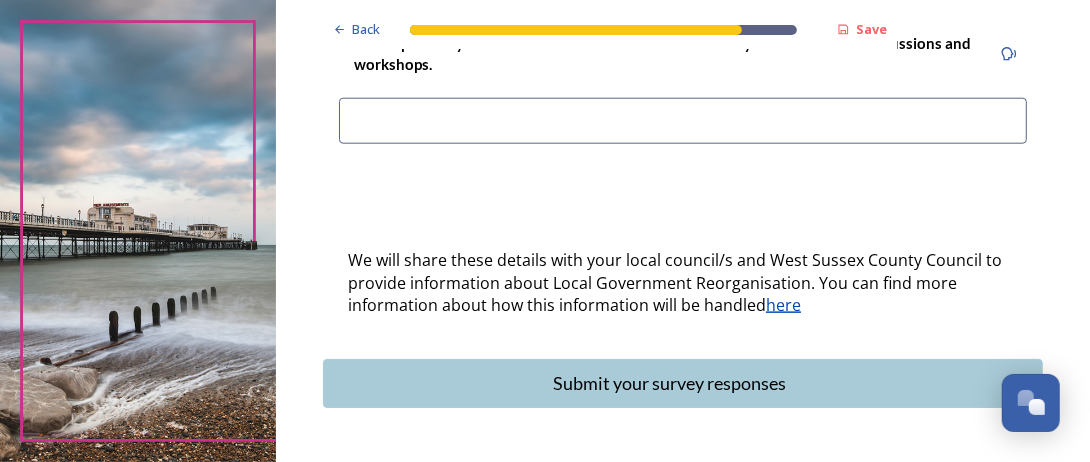 scroll, scrollTop: 0, scrollLeft: 0, axis: both 